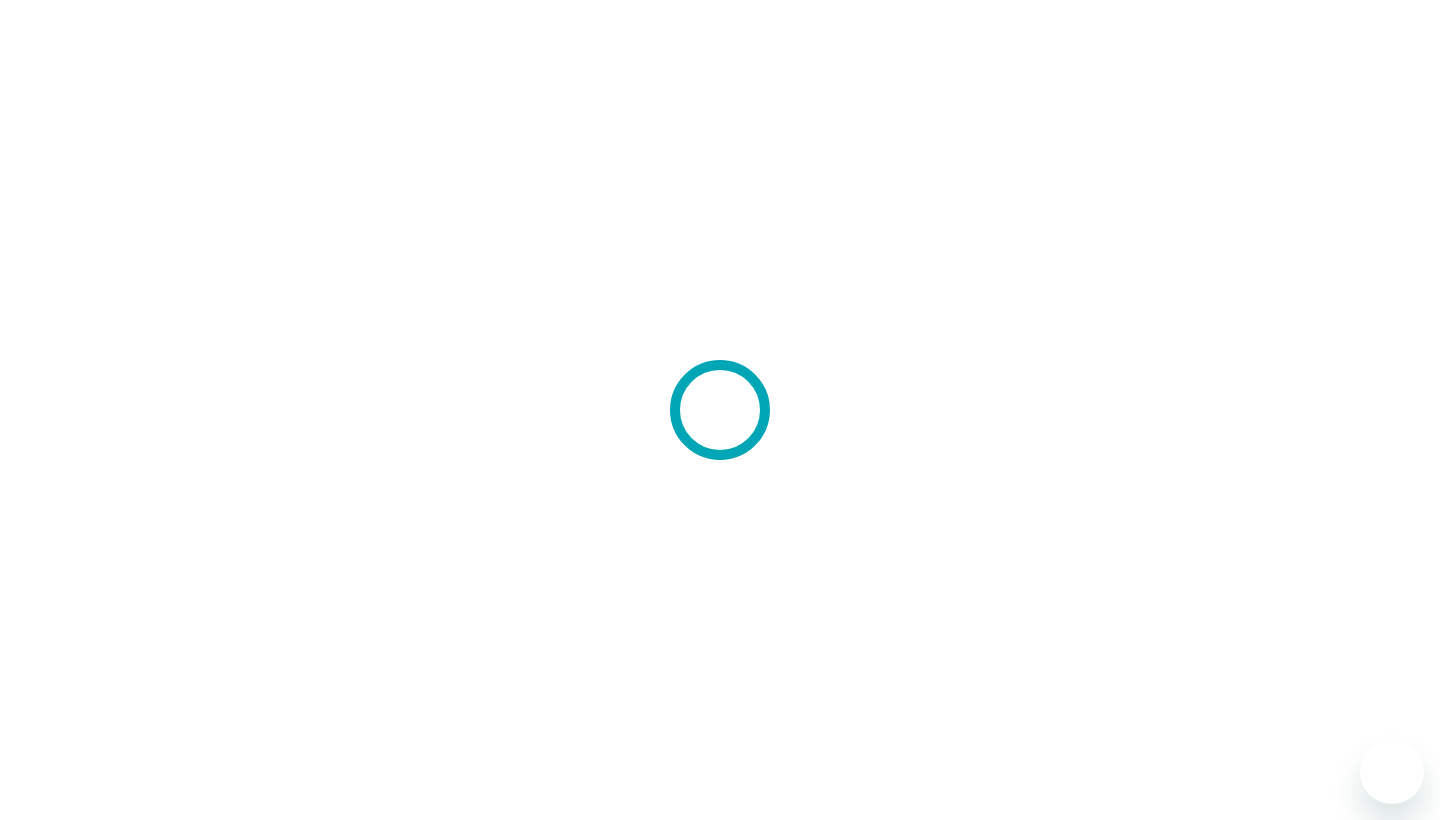 scroll, scrollTop: 0, scrollLeft: 0, axis: both 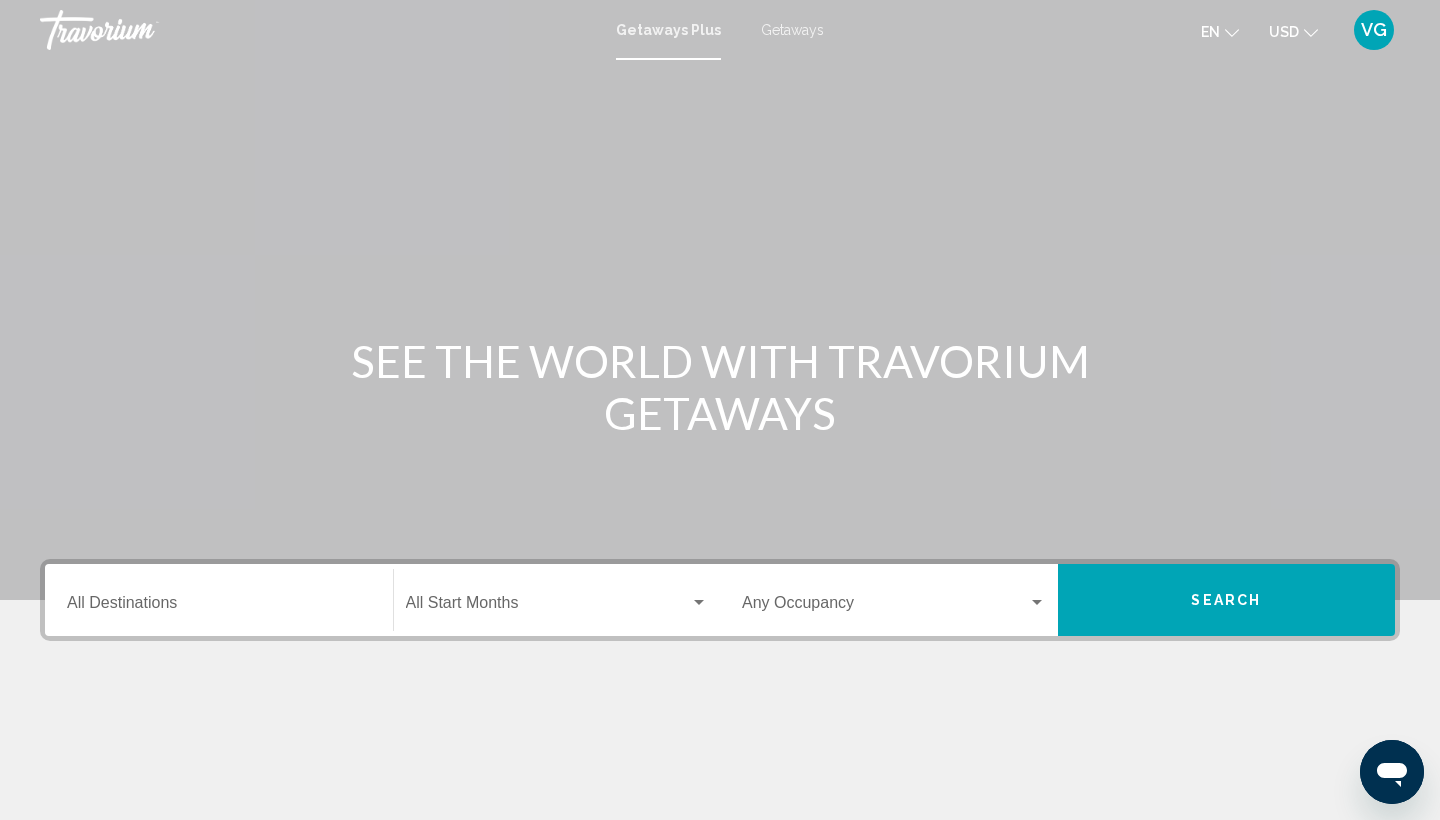 click on "Getaways" at bounding box center [792, 30] 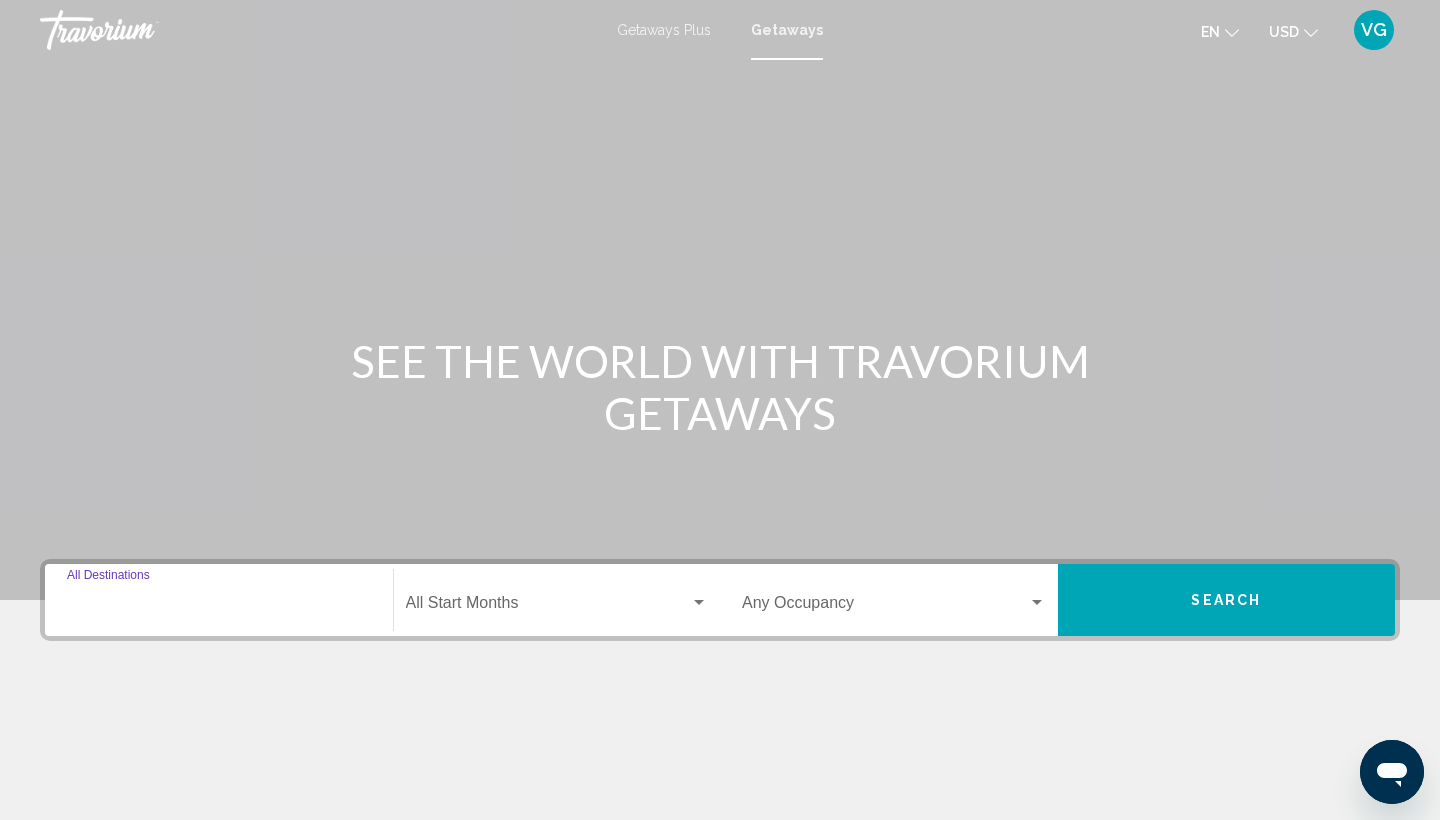 click on "Destination All Destinations" at bounding box center [219, 607] 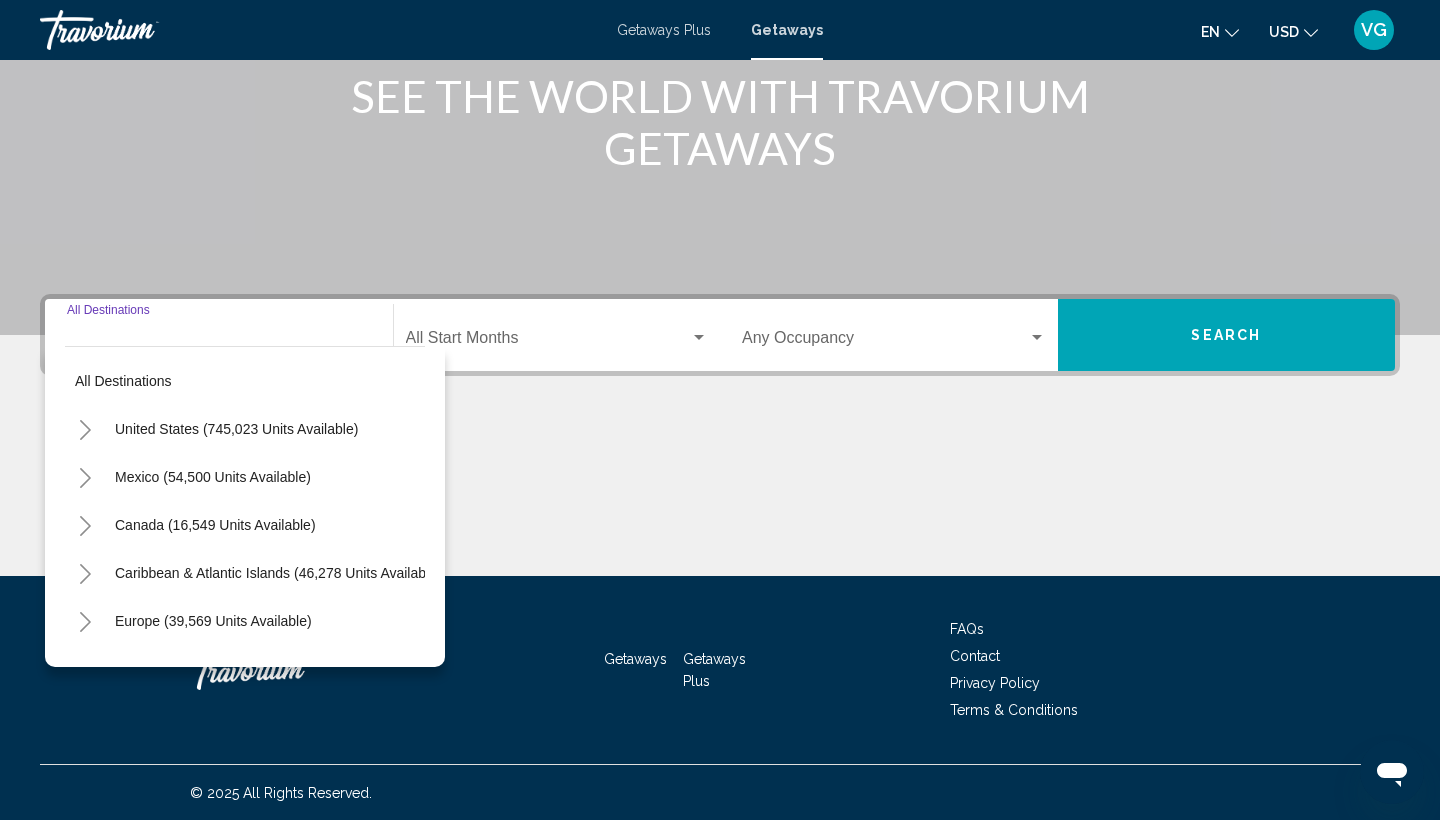 scroll, scrollTop: 266, scrollLeft: 0, axis: vertical 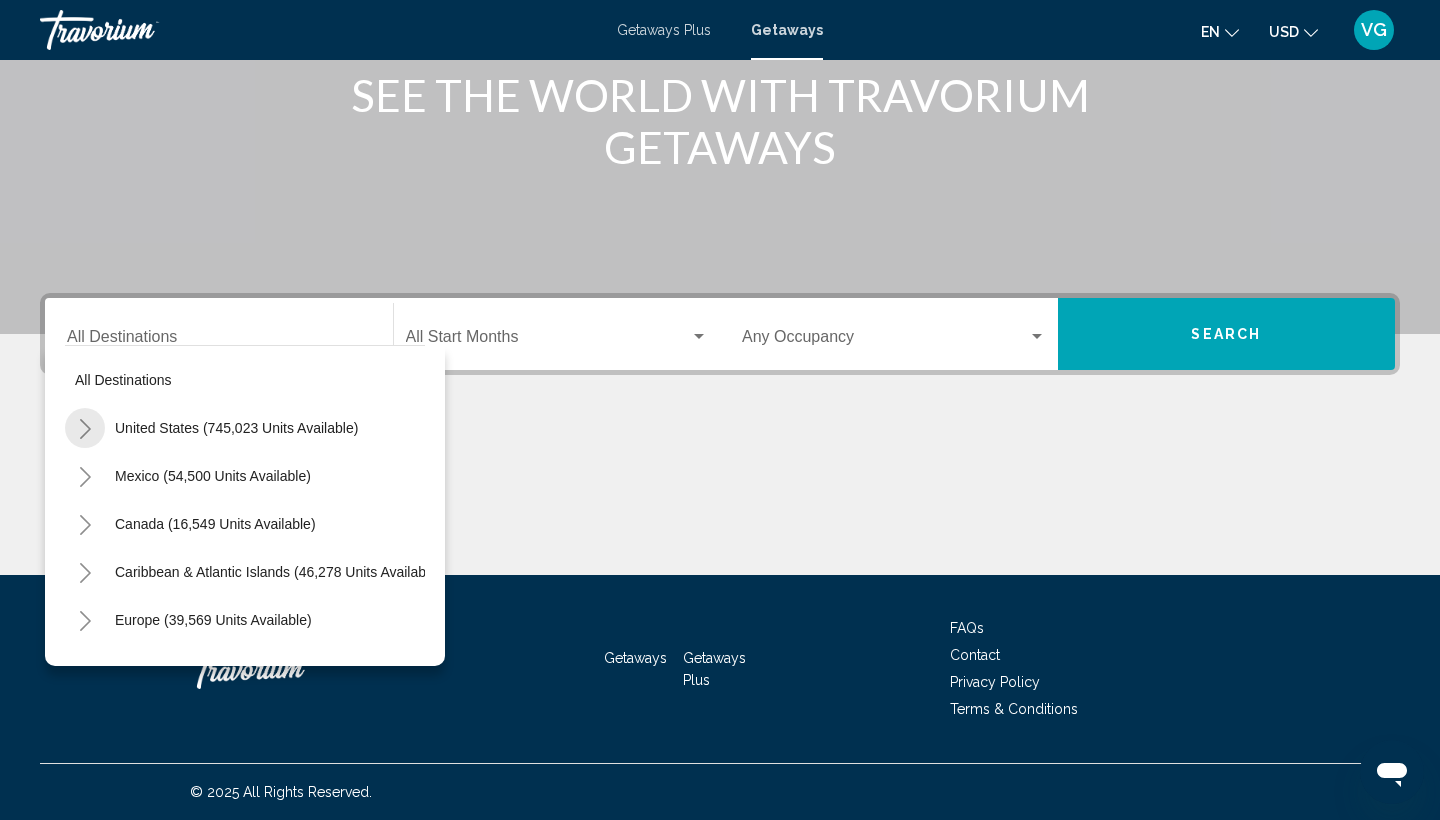 click 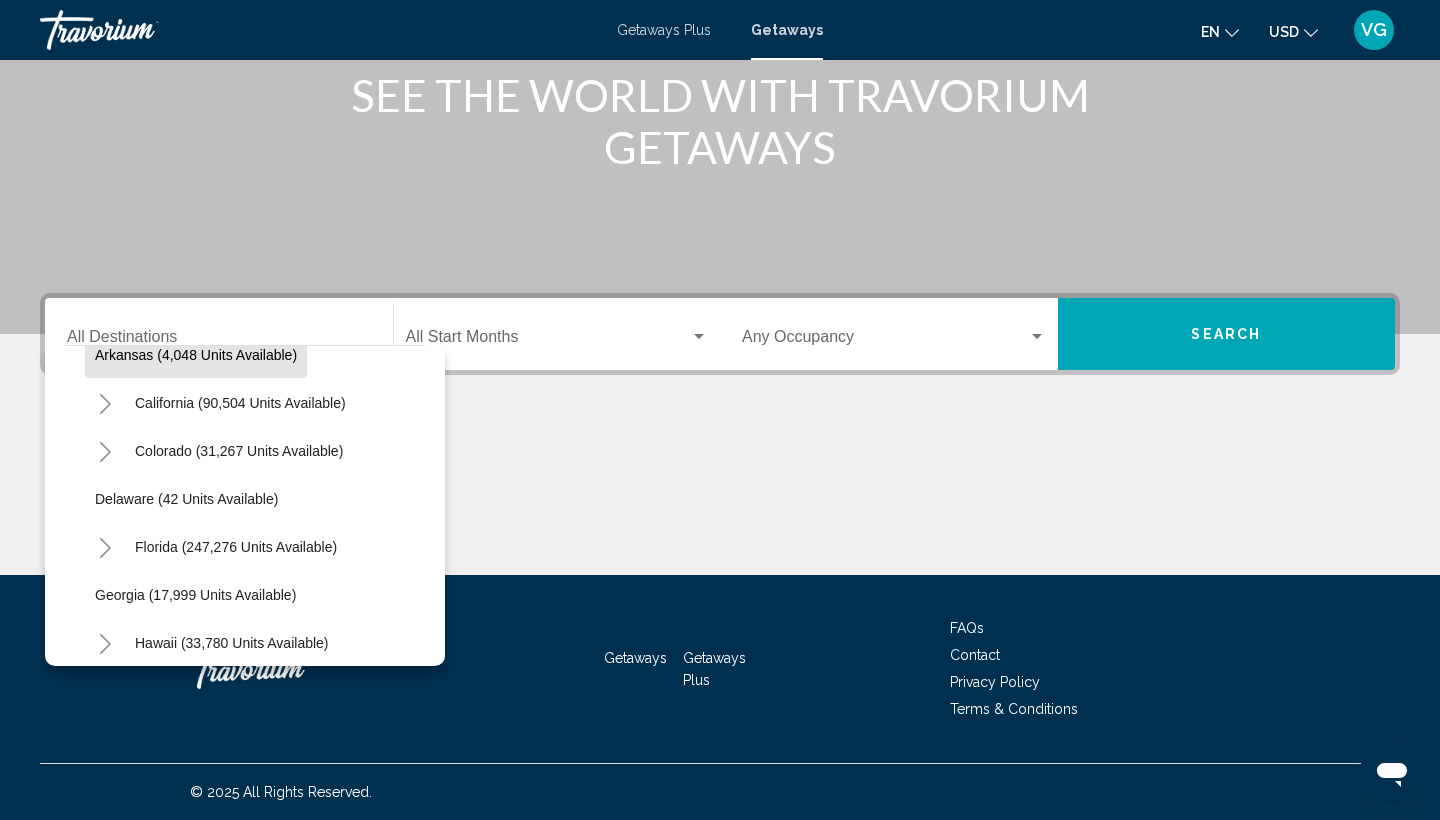 scroll, scrollTop: 173, scrollLeft: 0, axis: vertical 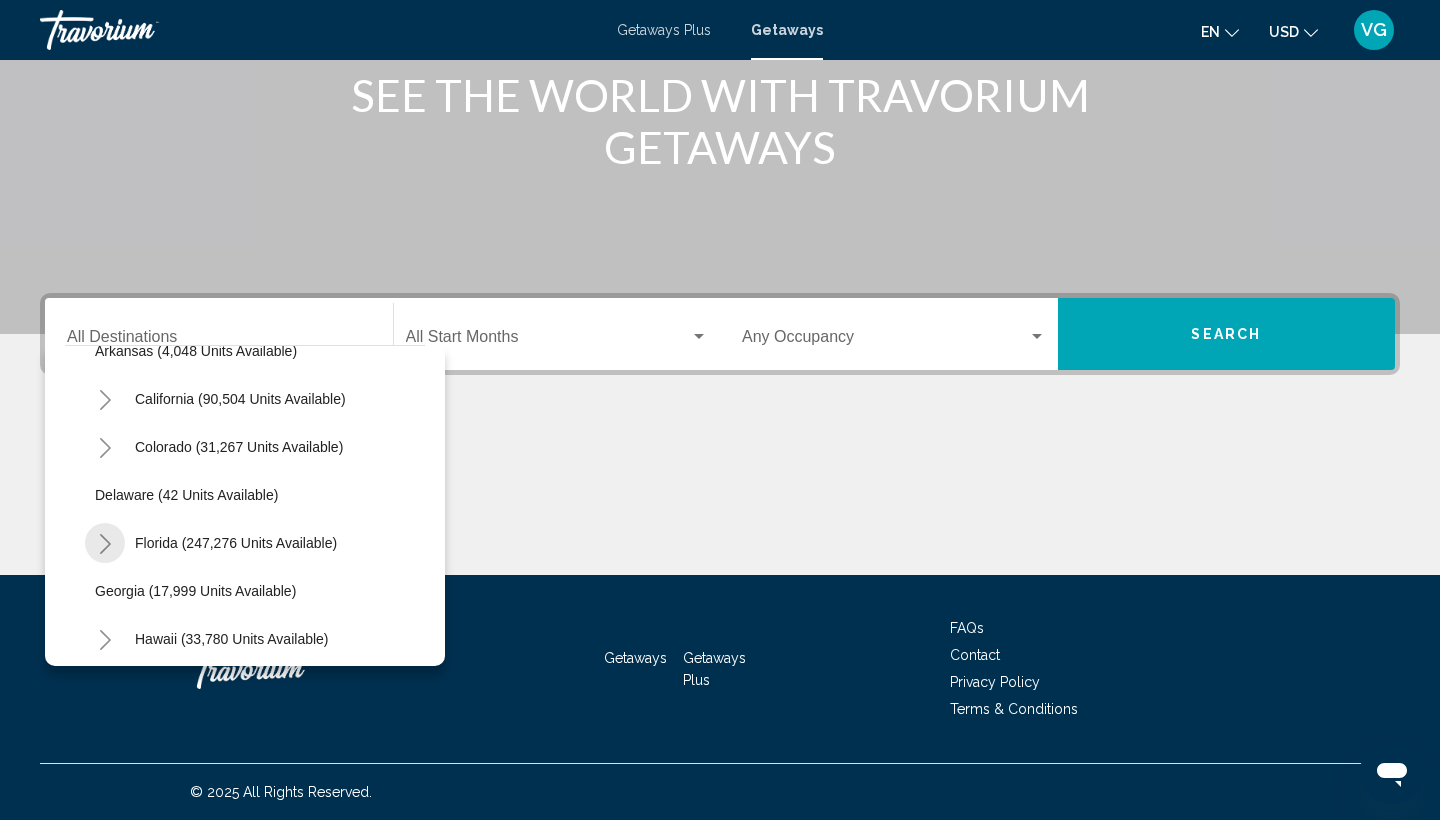 click 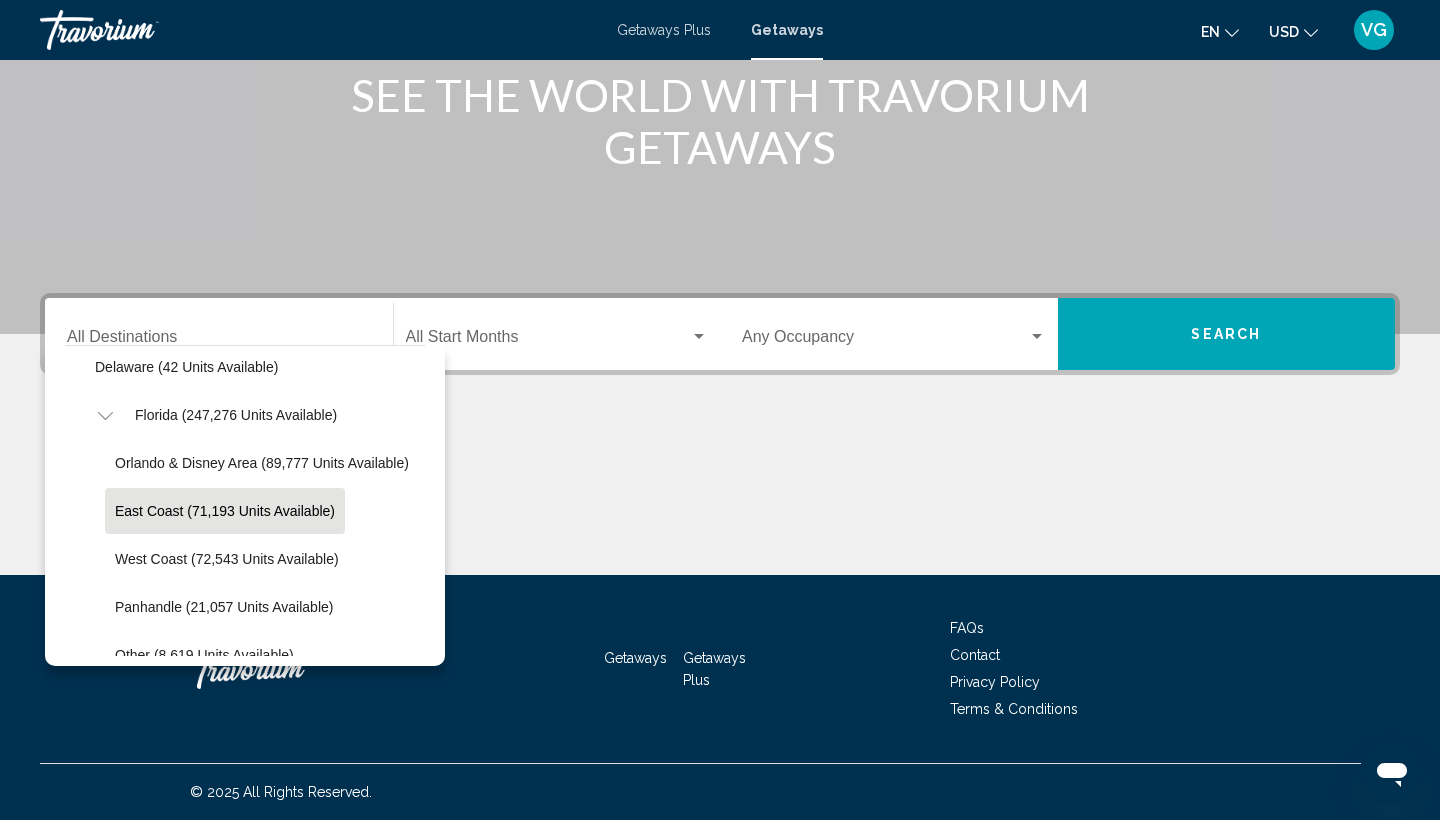 scroll, scrollTop: 346, scrollLeft: 0, axis: vertical 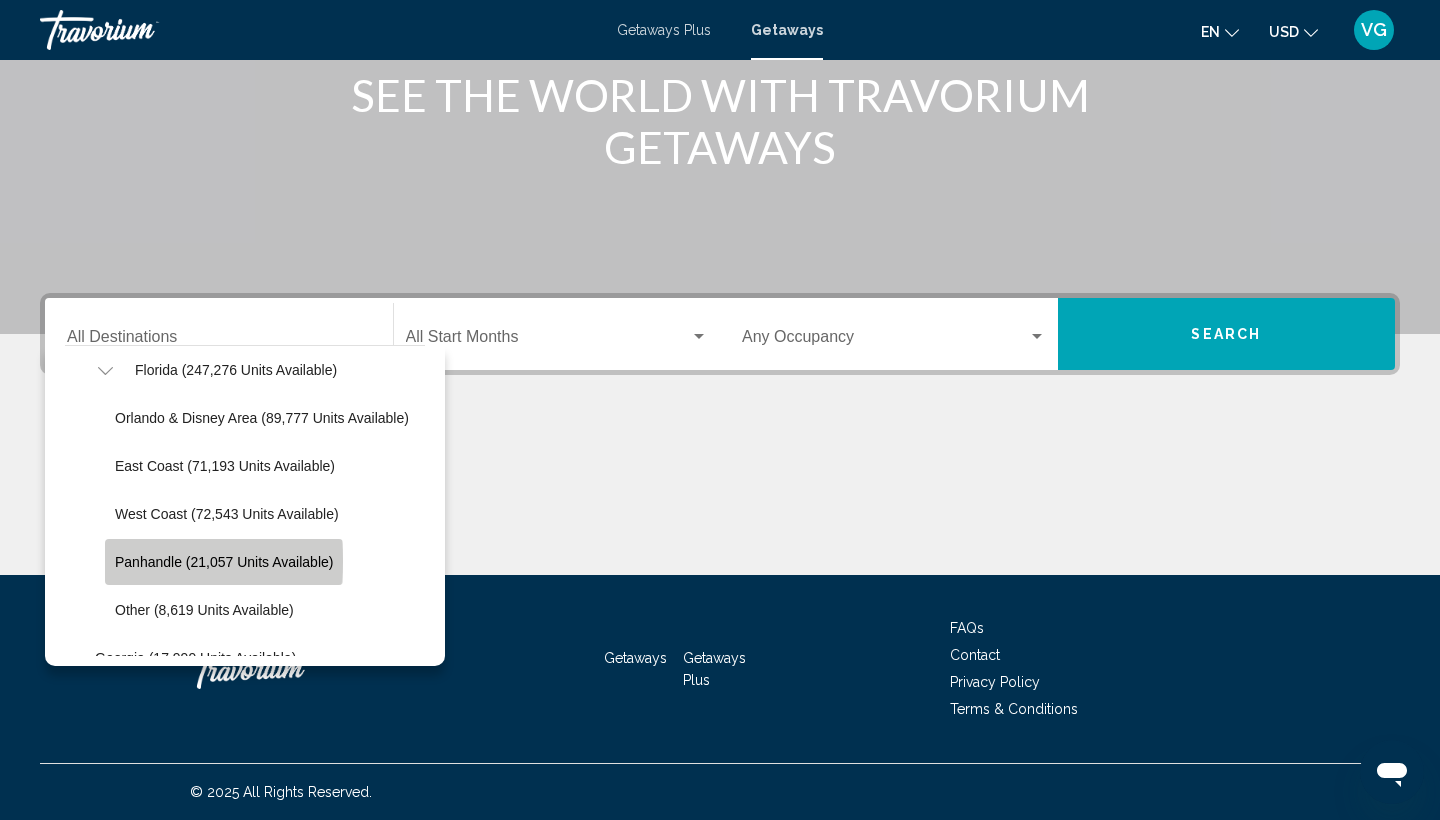 click on "Panhandle (21,057 units available)" 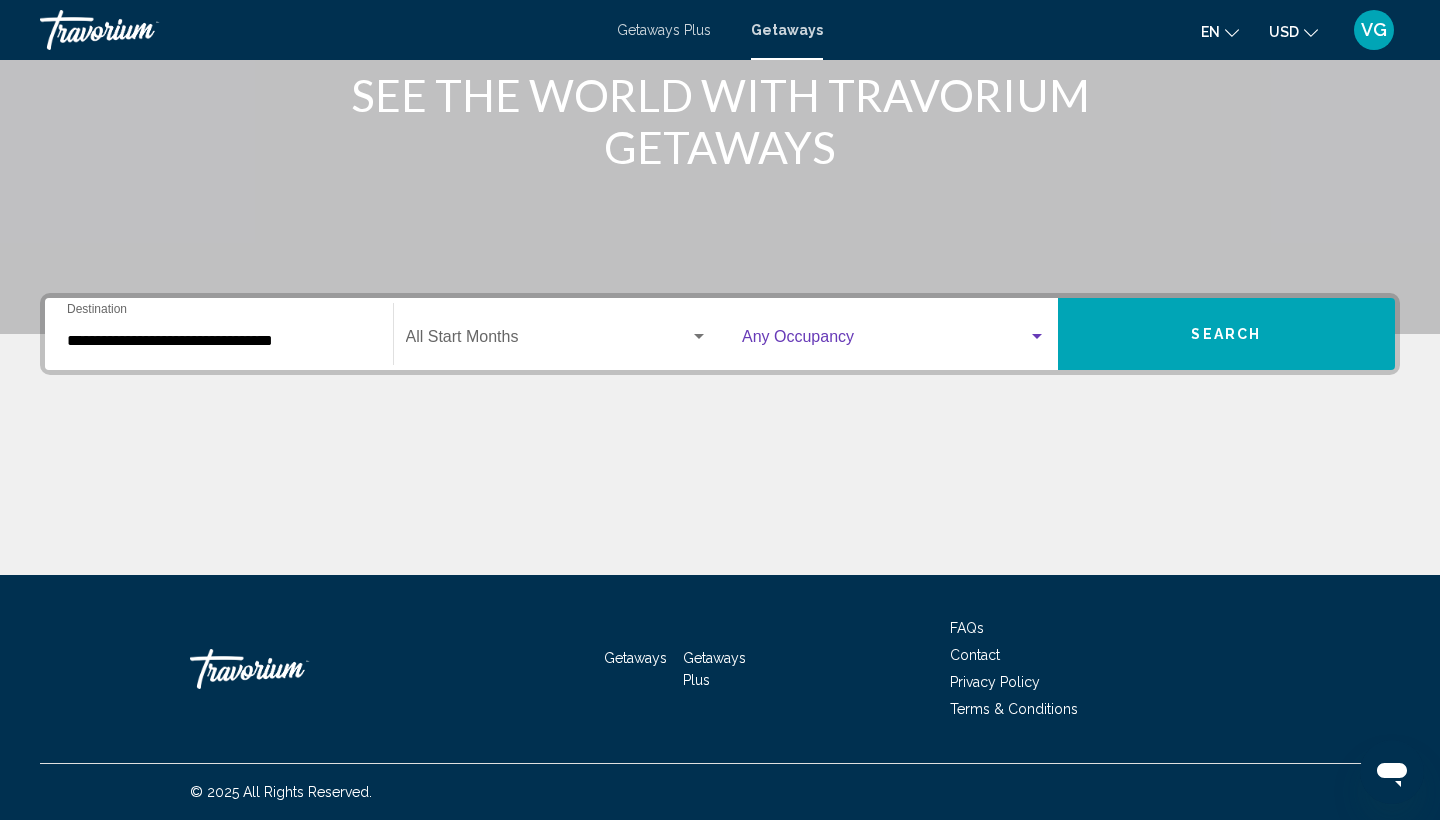 click at bounding box center [1037, 336] 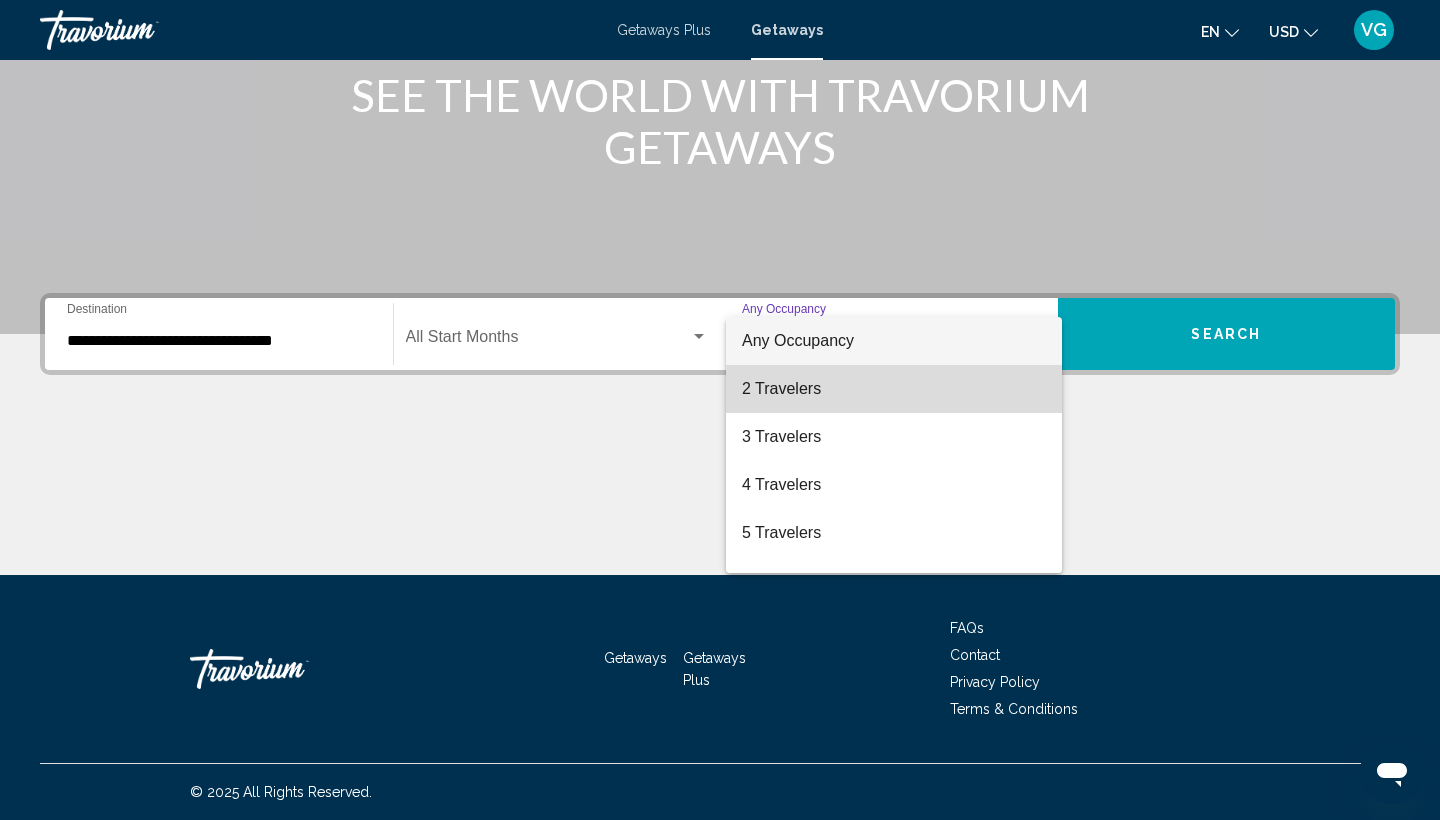 click on "2 Travelers" at bounding box center (894, 389) 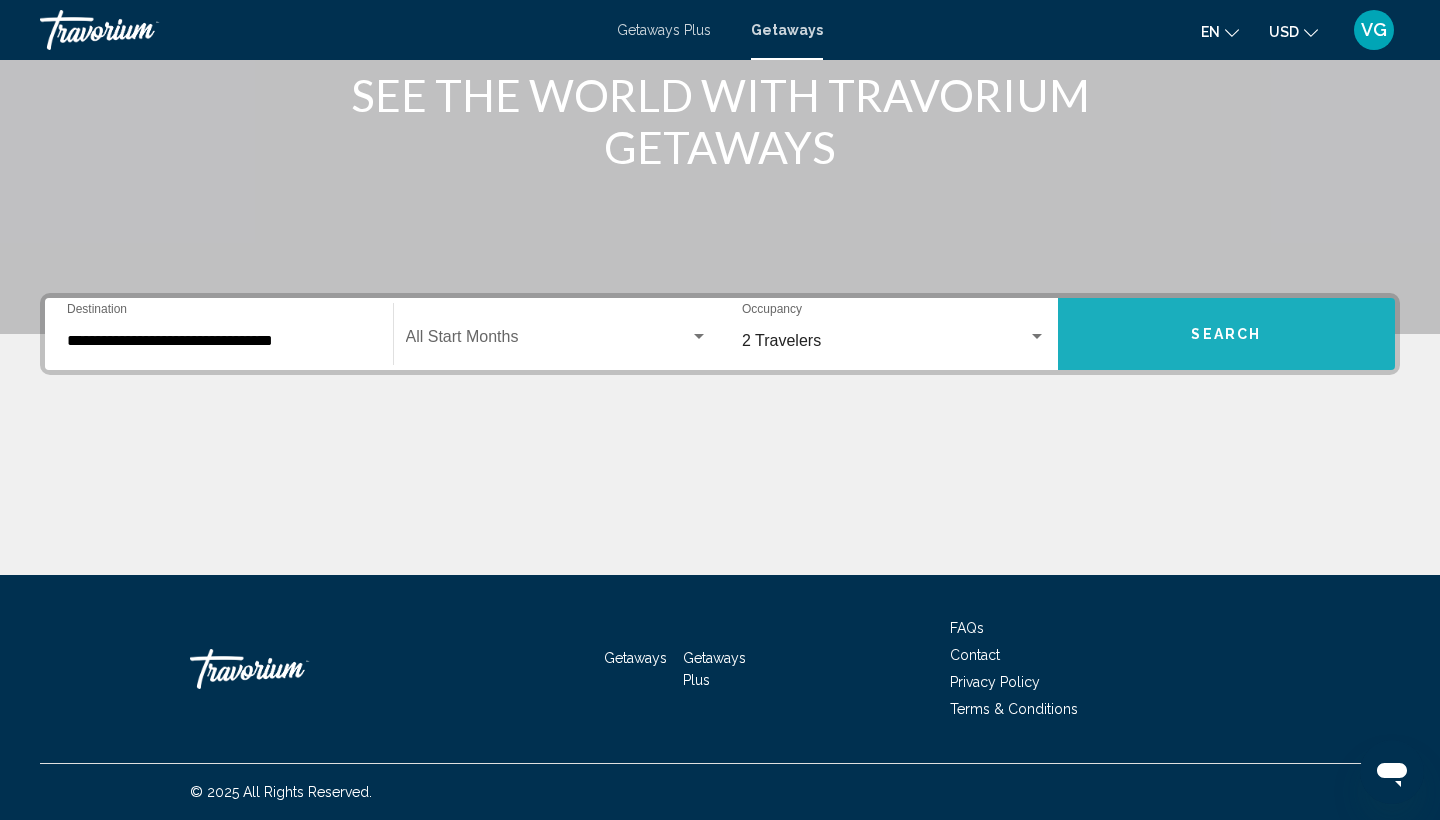click on "Search" at bounding box center [1227, 334] 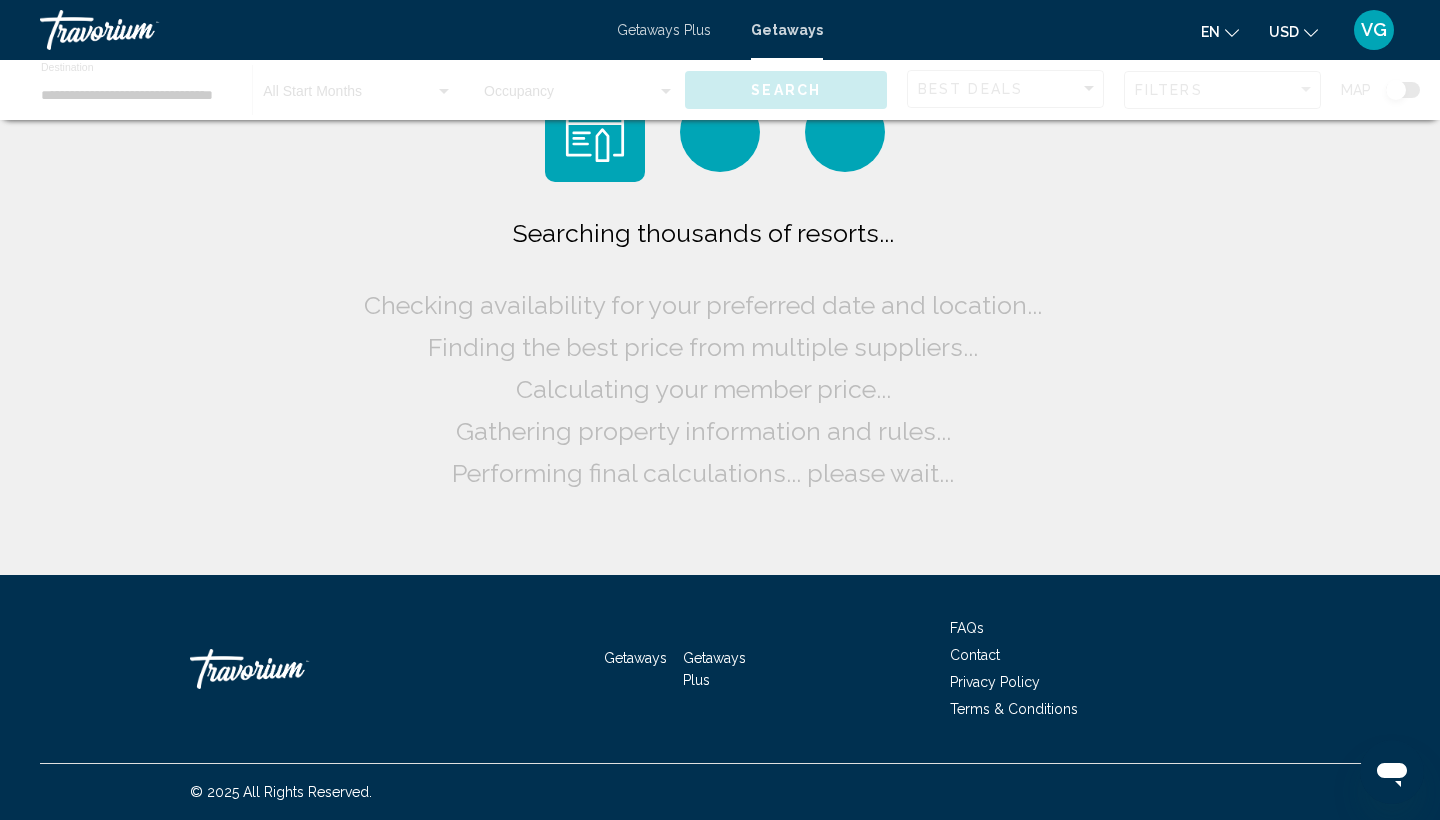 scroll, scrollTop: 0, scrollLeft: 0, axis: both 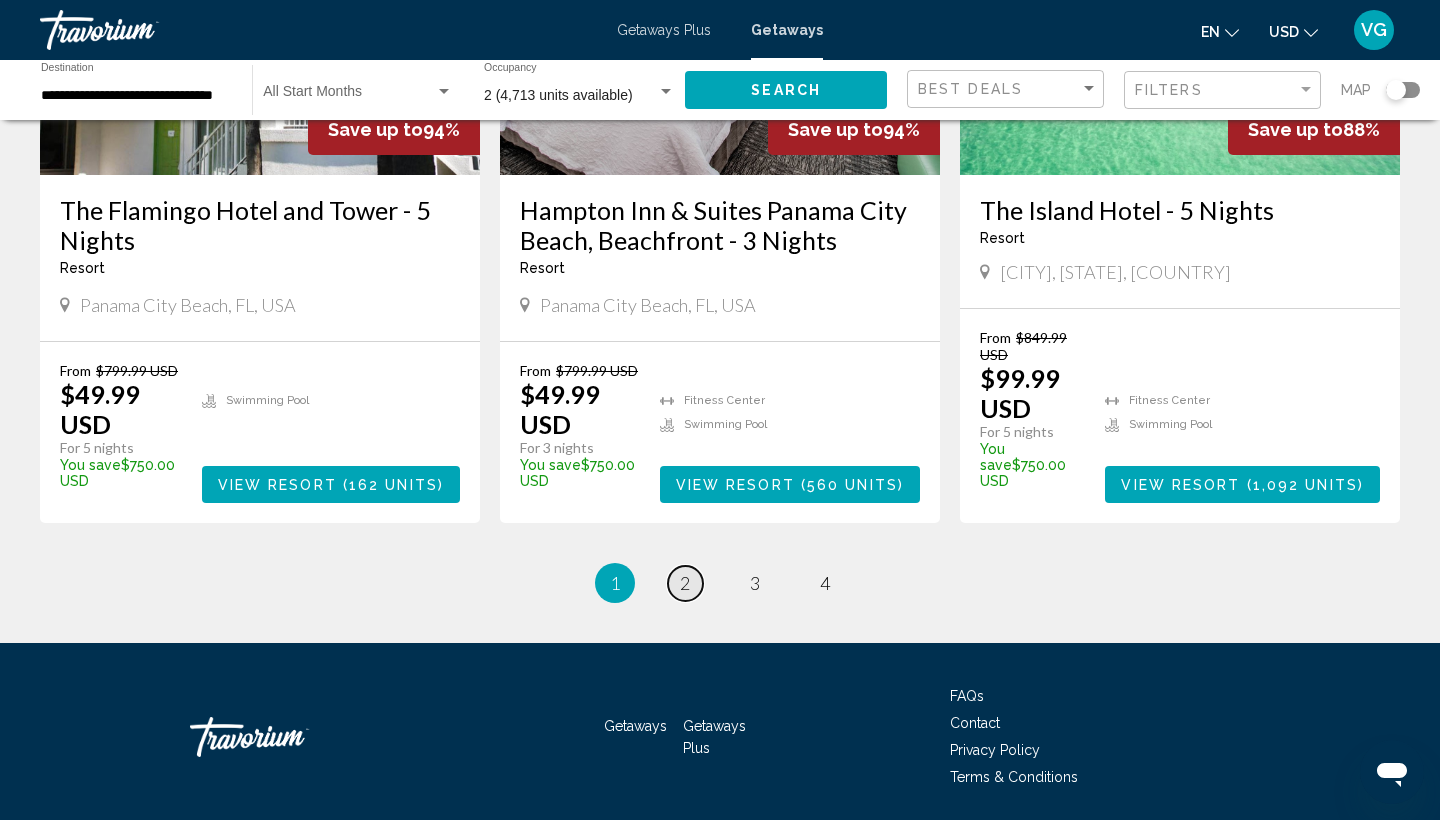 click on "2" at bounding box center (685, 583) 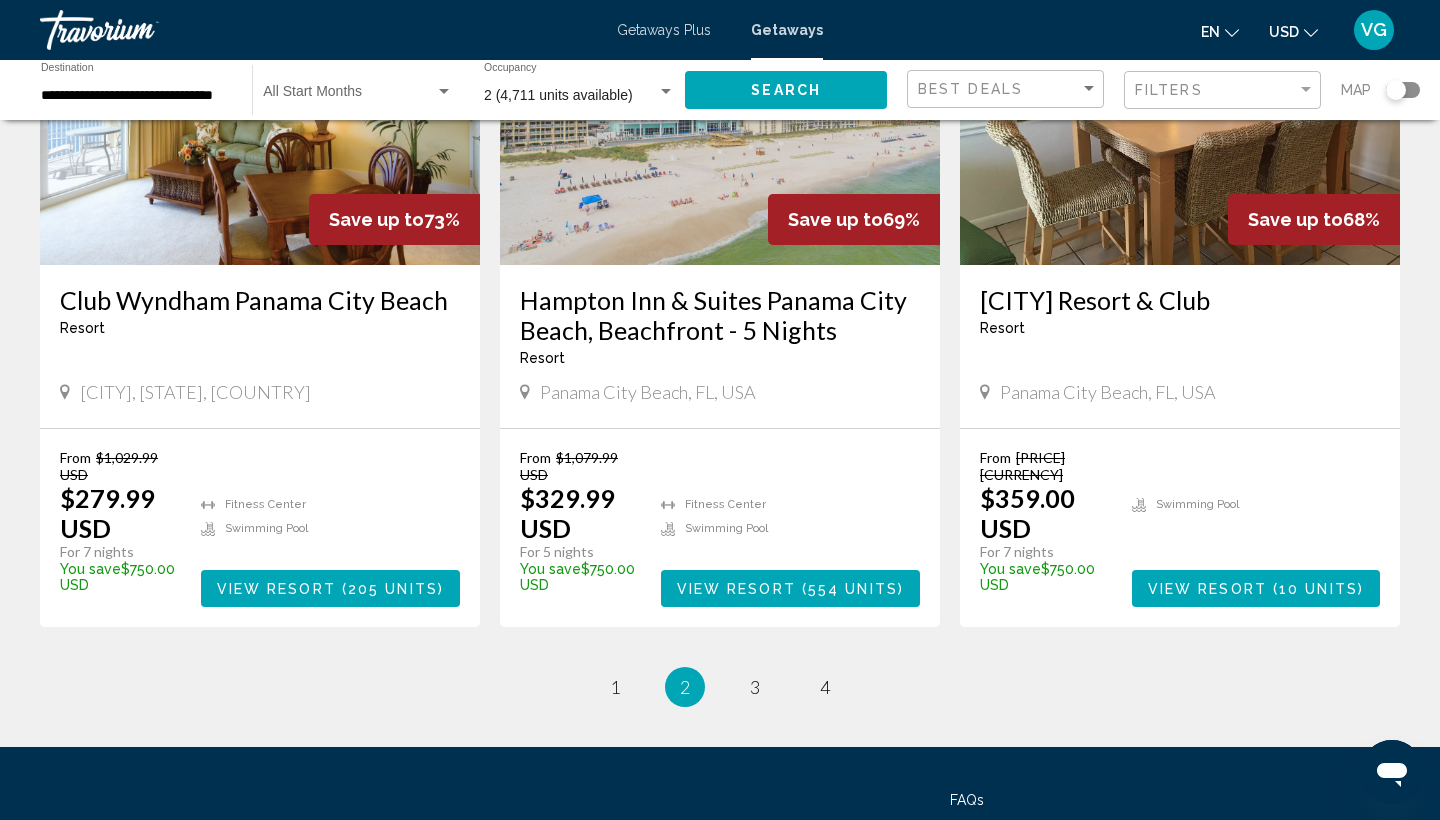 scroll, scrollTop: 2419, scrollLeft: 0, axis: vertical 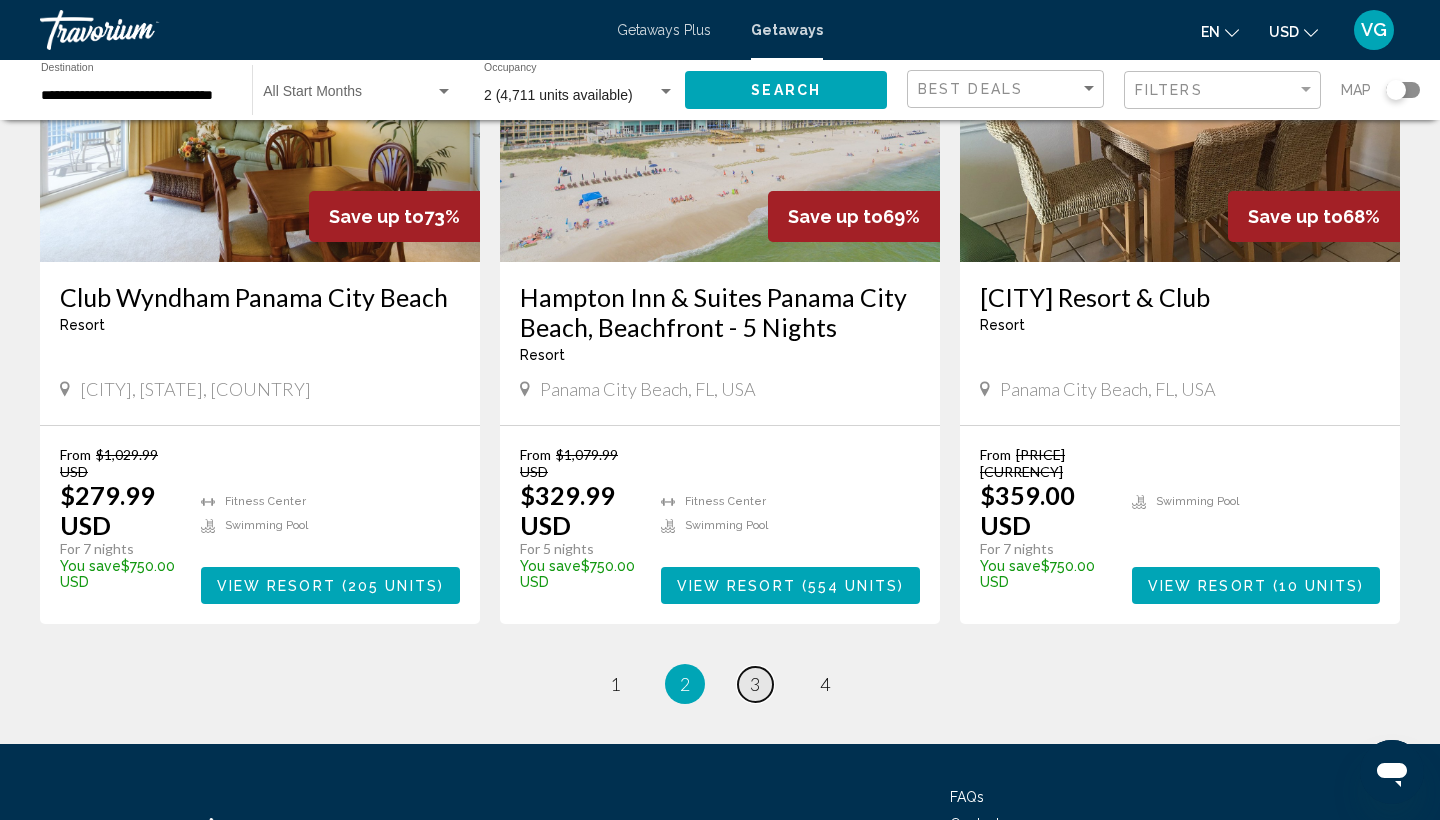 click on "3" at bounding box center [755, 684] 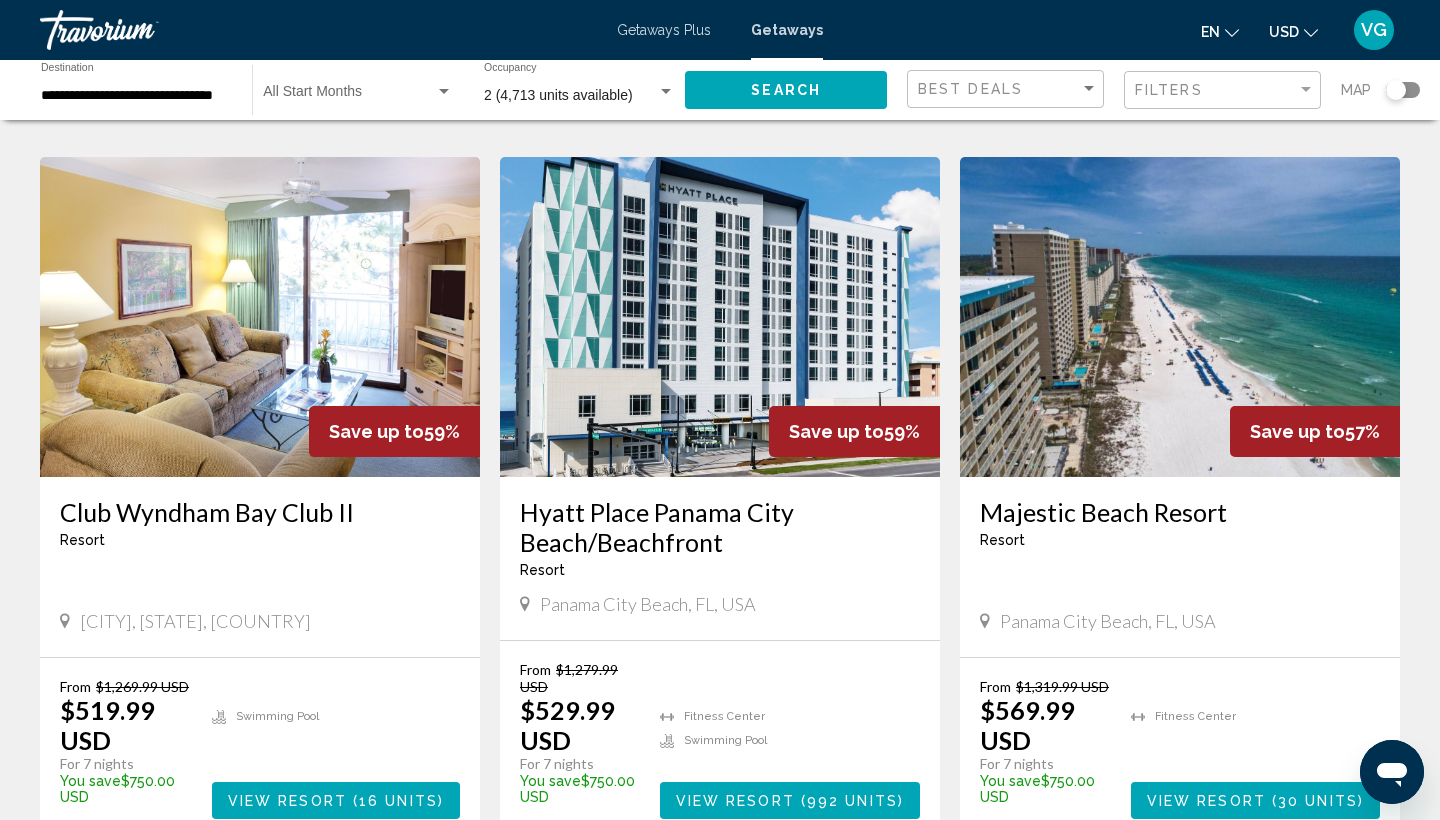 scroll, scrollTop: 1470, scrollLeft: 0, axis: vertical 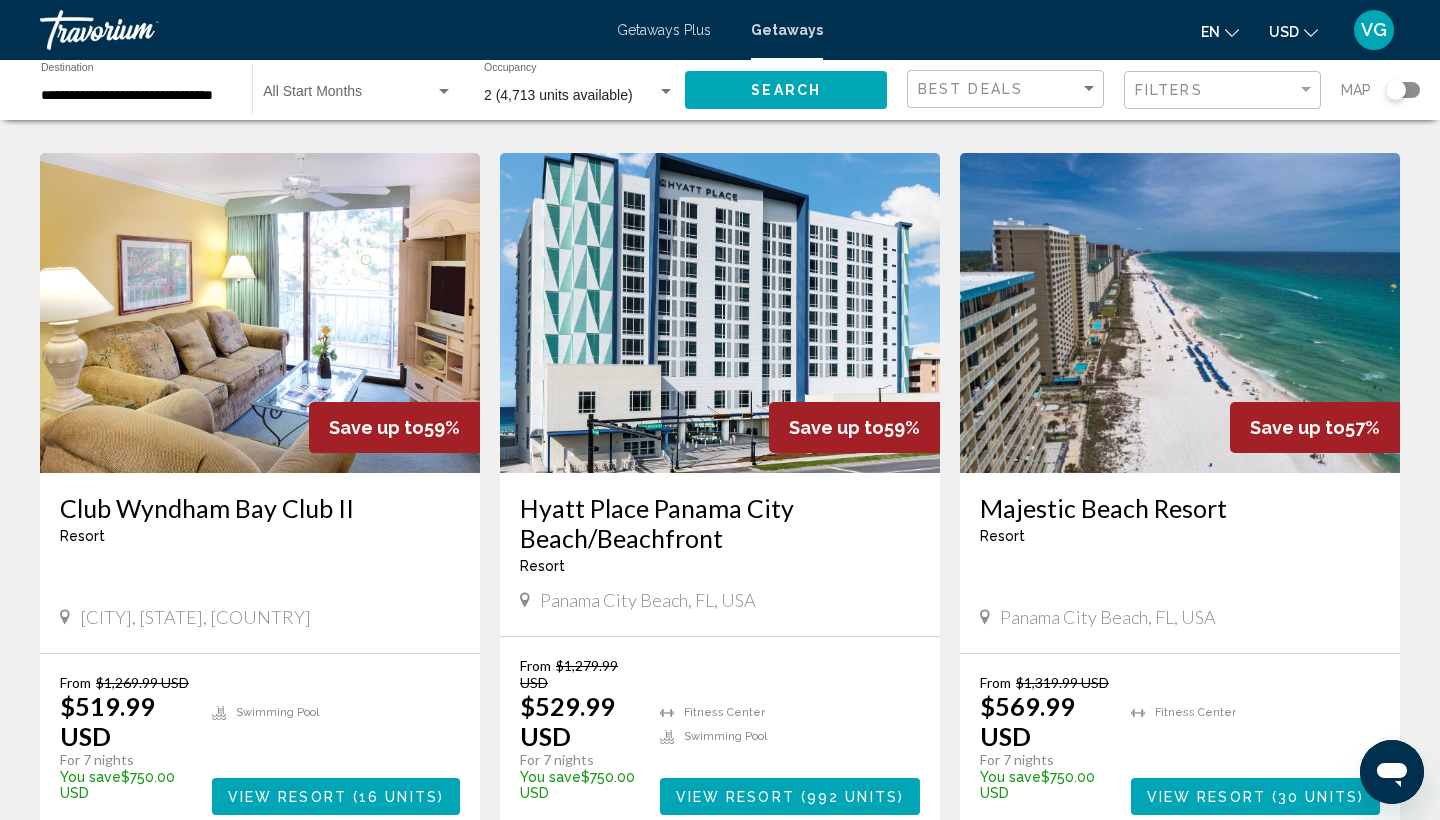 click on "View Resort" at bounding box center [735, 797] 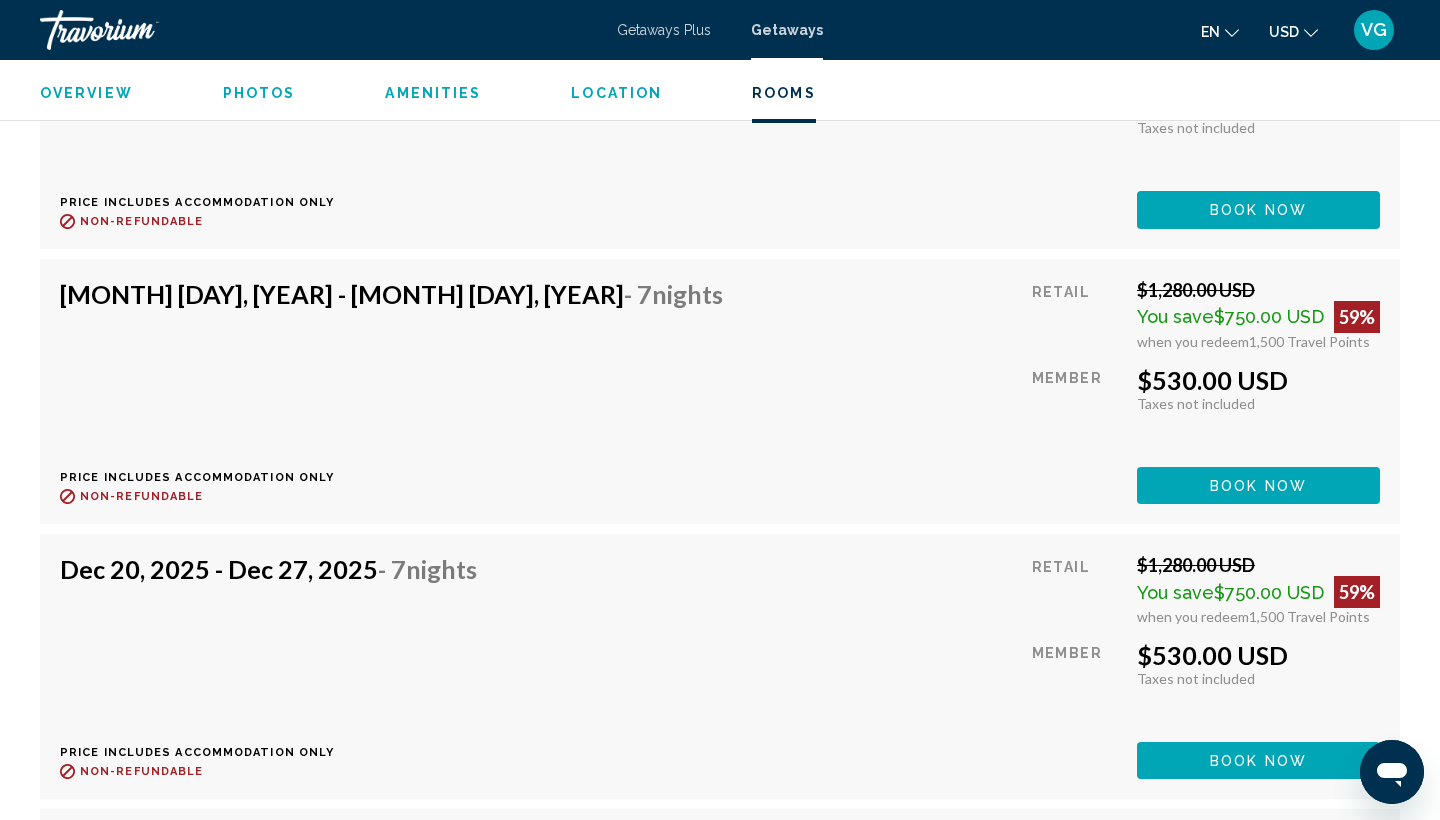 scroll, scrollTop: 37388, scrollLeft: 0, axis: vertical 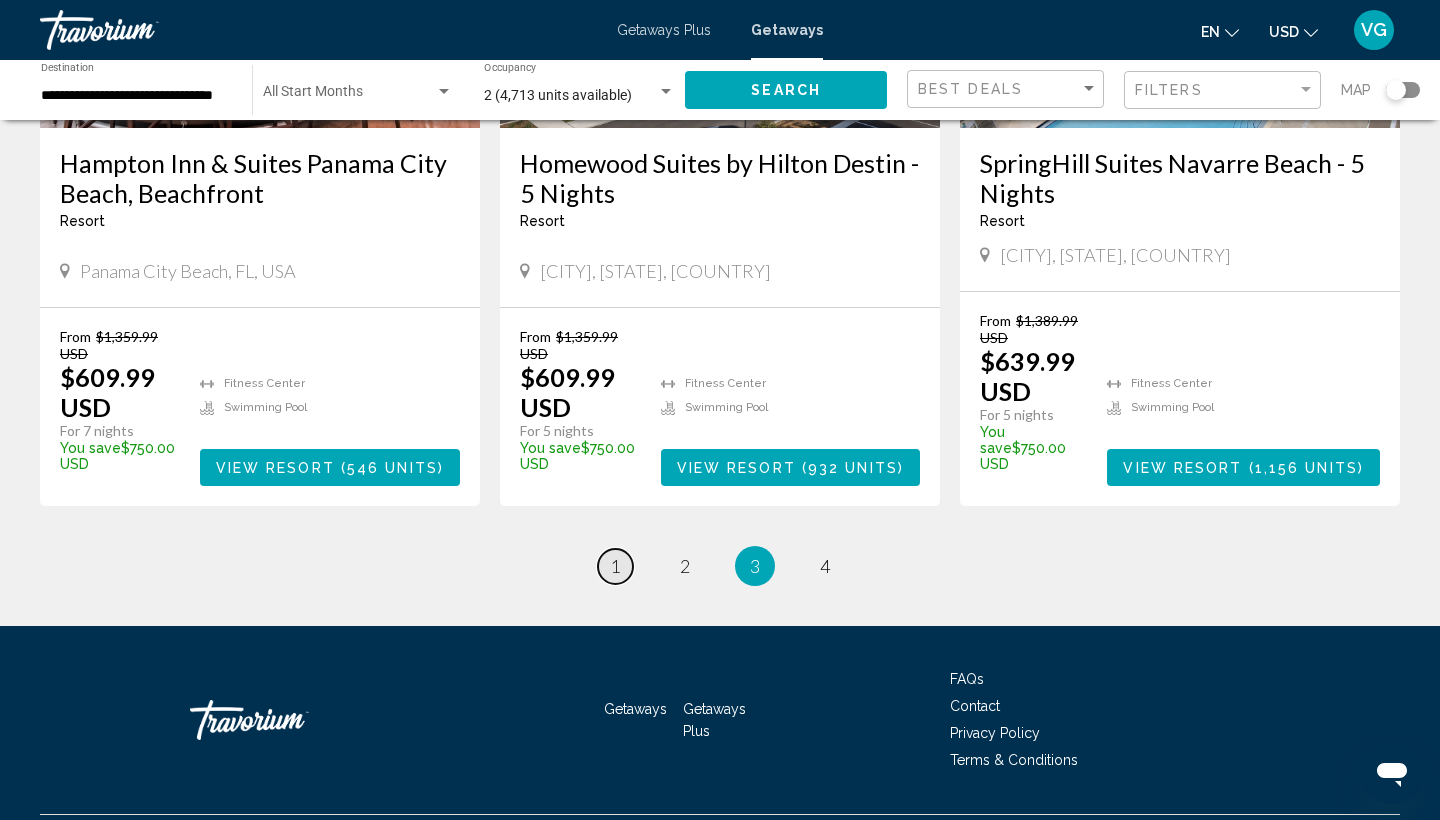 click on "1" at bounding box center (615, 566) 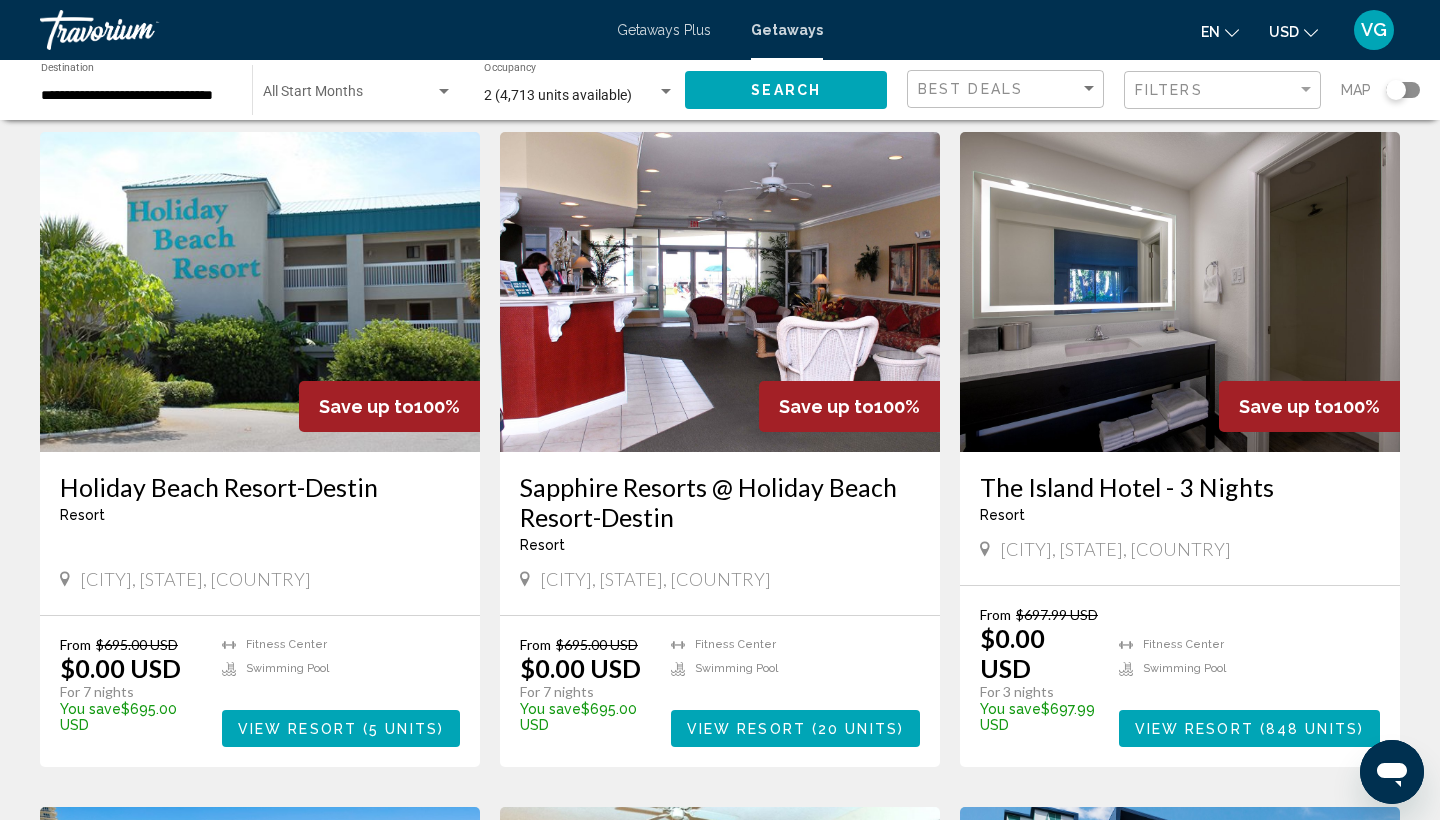 scroll, scrollTop: 786, scrollLeft: 0, axis: vertical 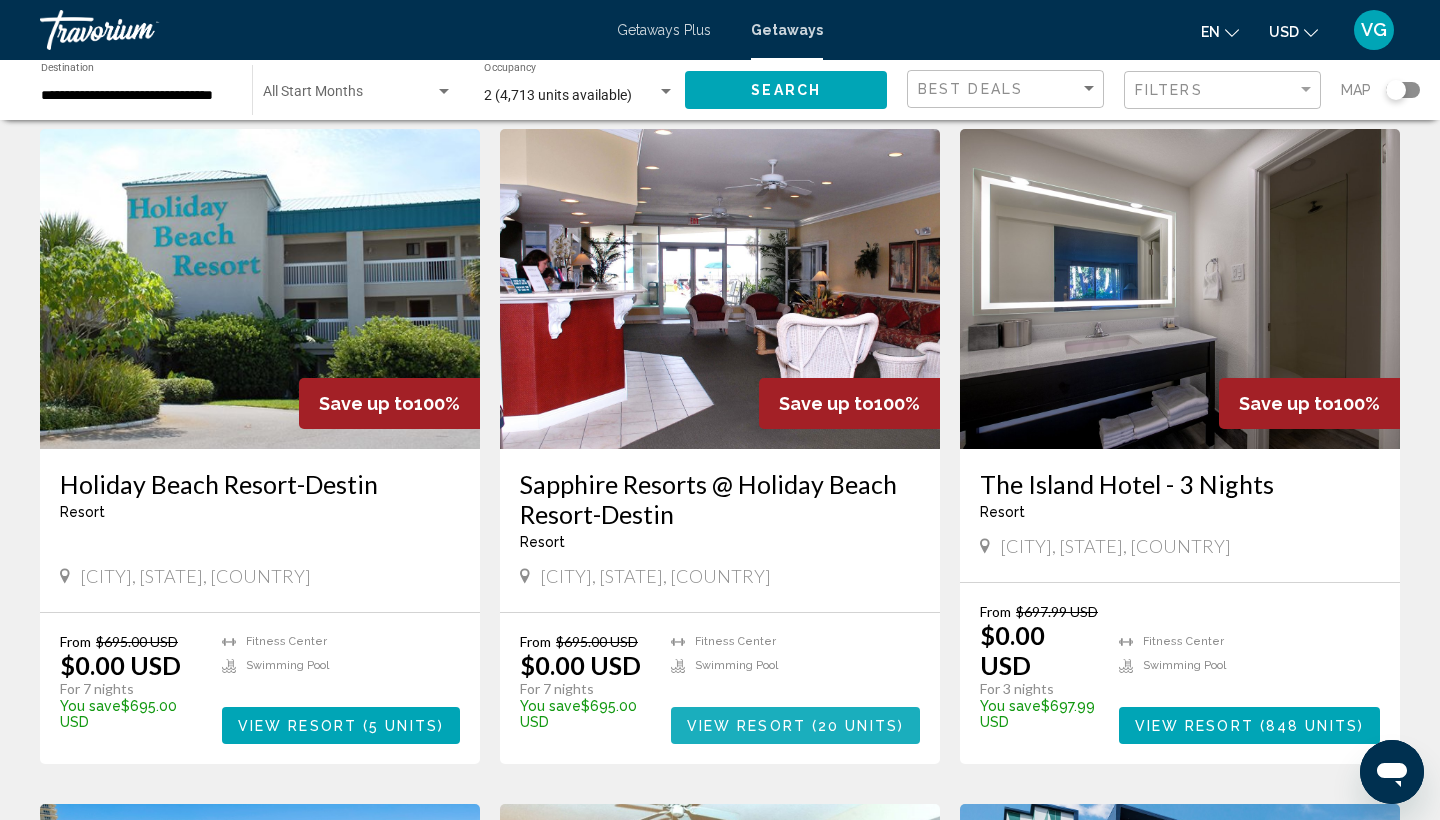 click at bounding box center (809, 726) 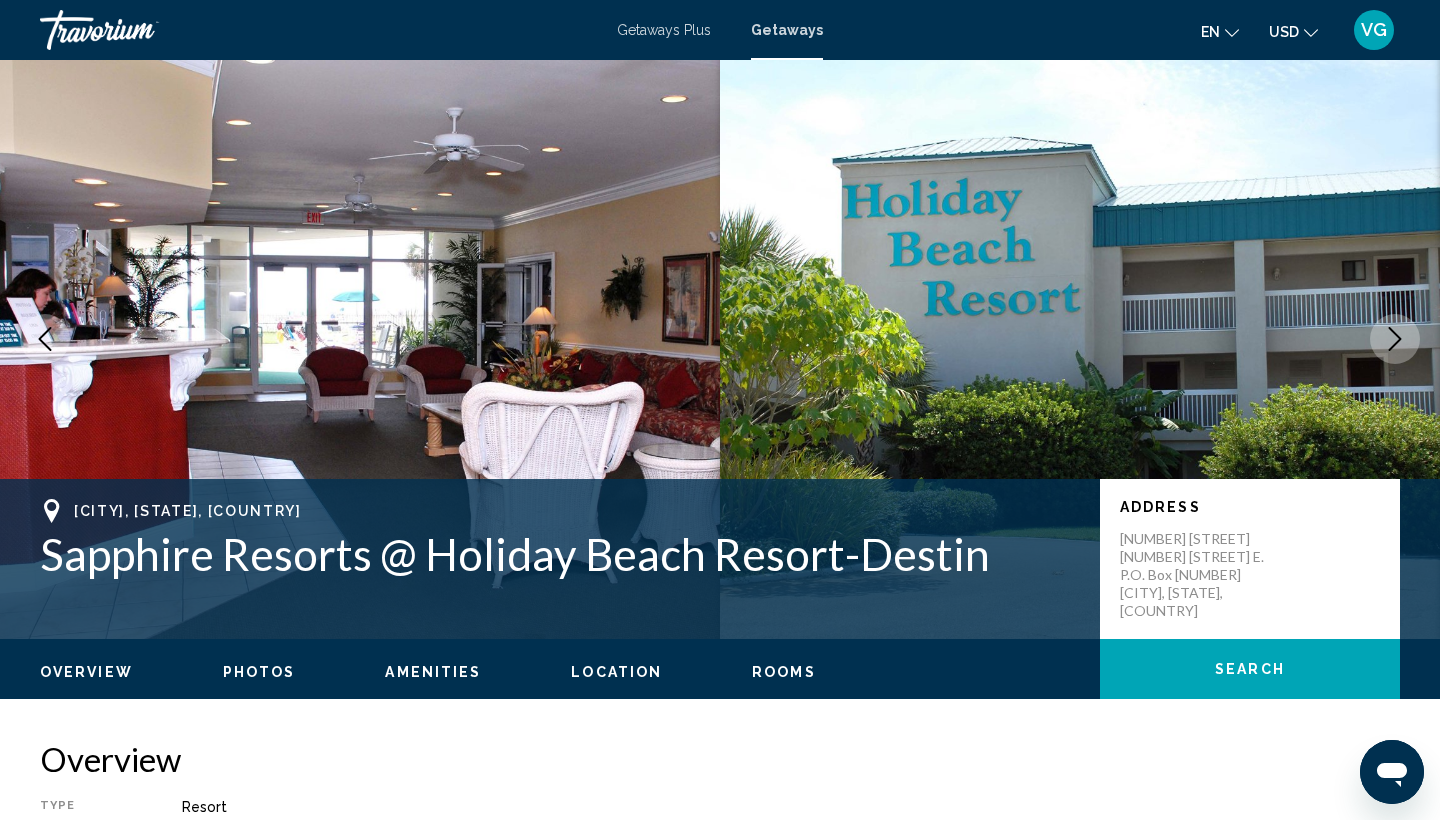 scroll, scrollTop: 9, scrollLeft: 0, axis: vertical 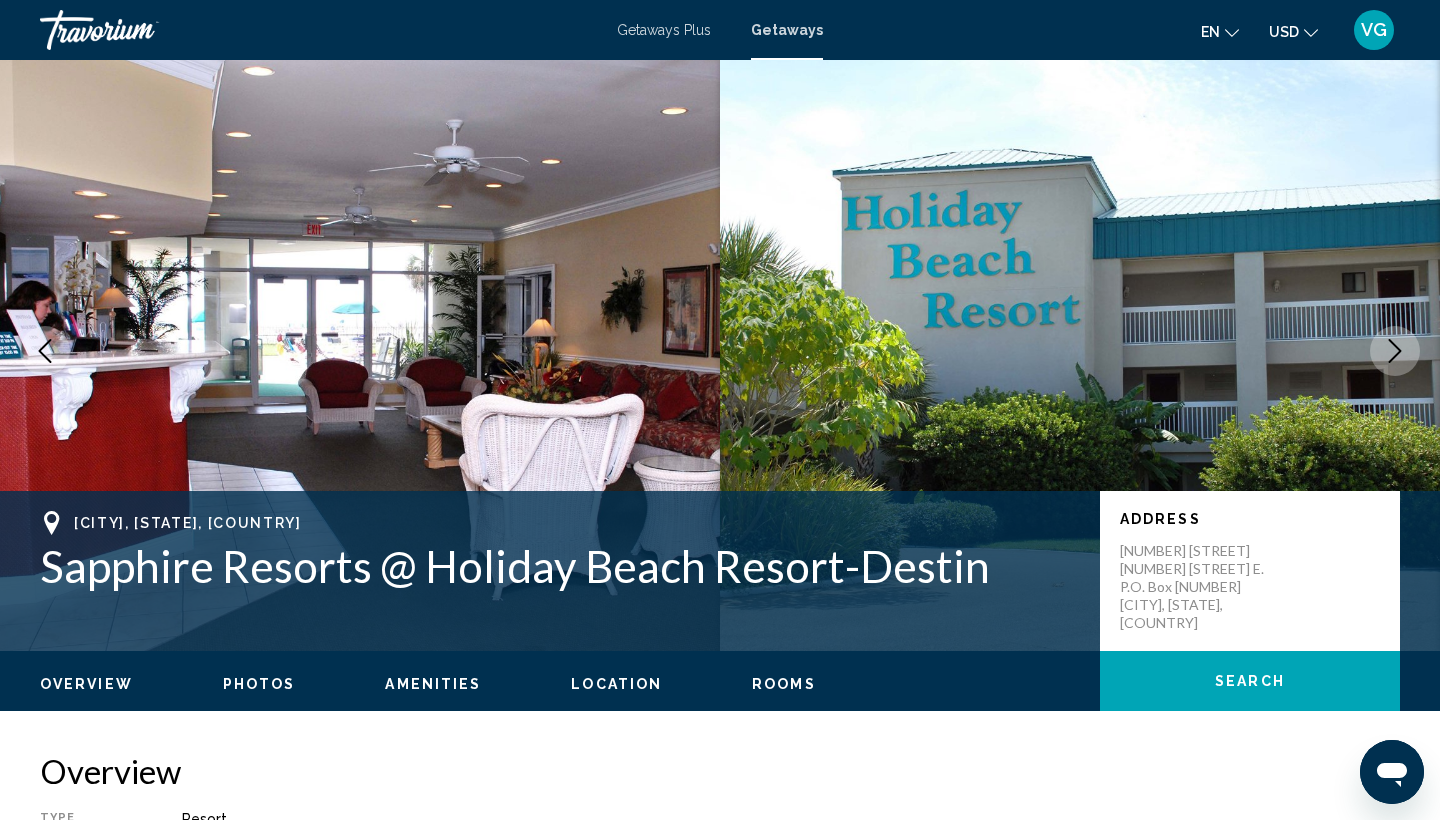 click 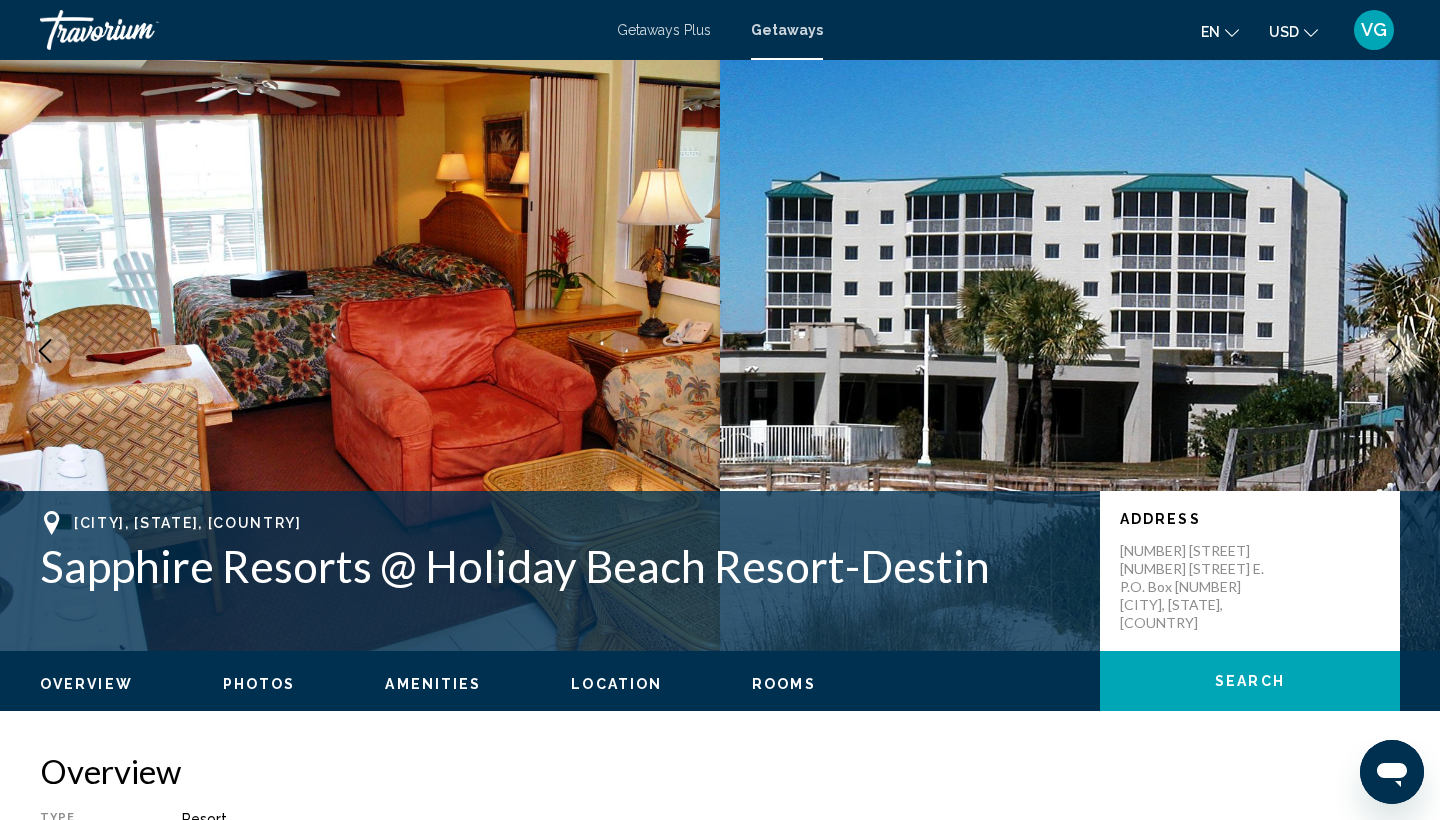click 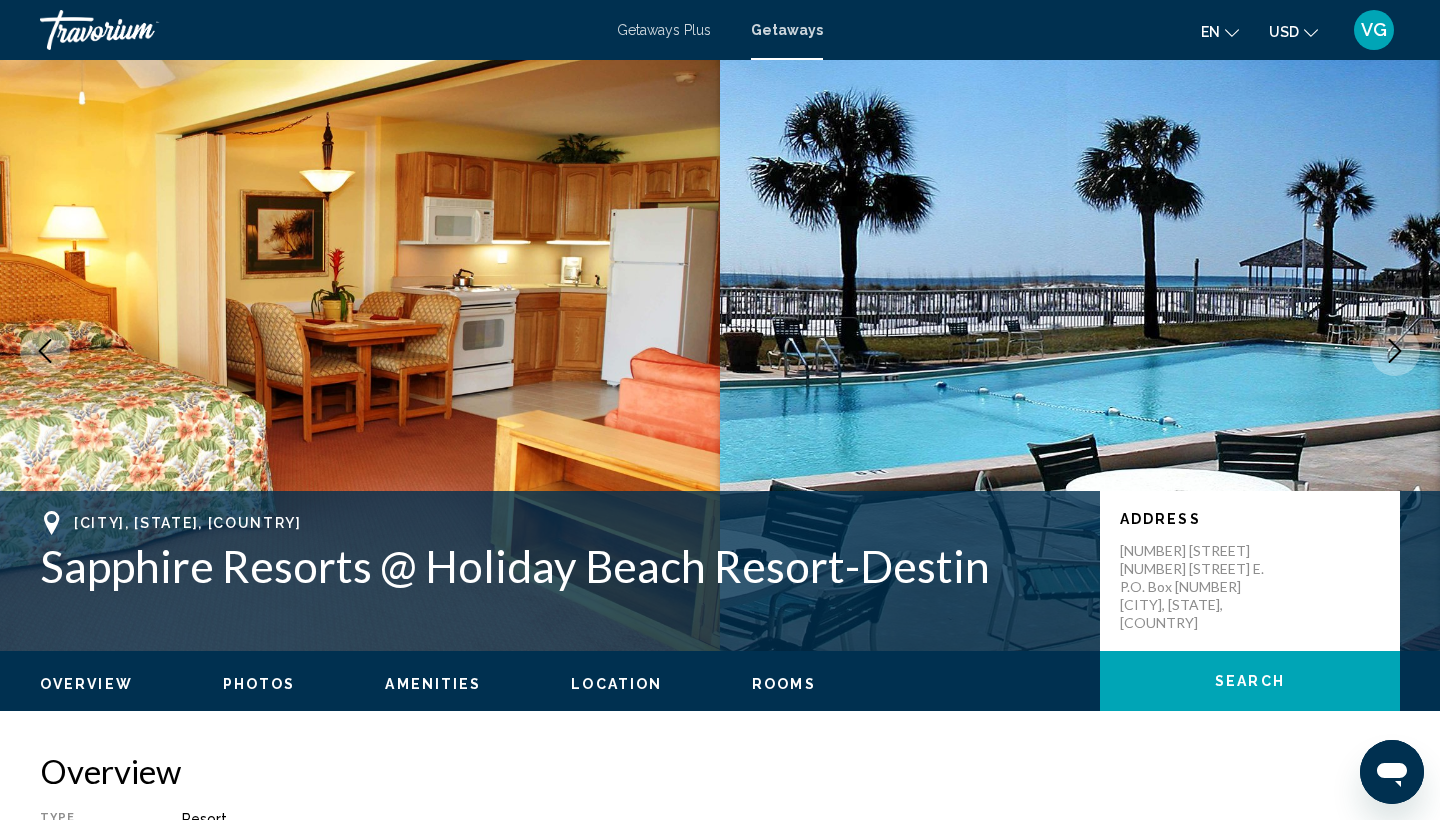 click 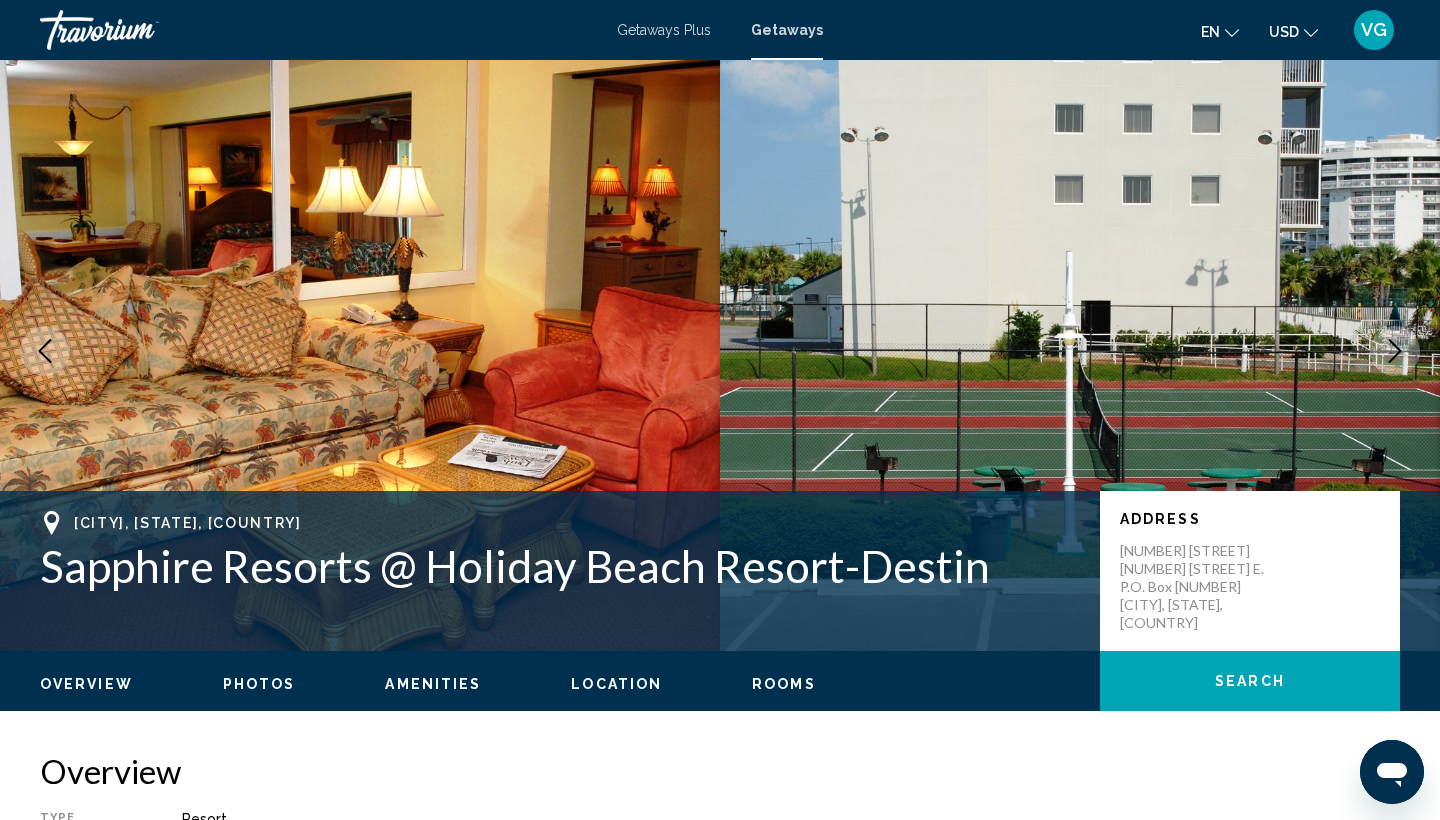 click 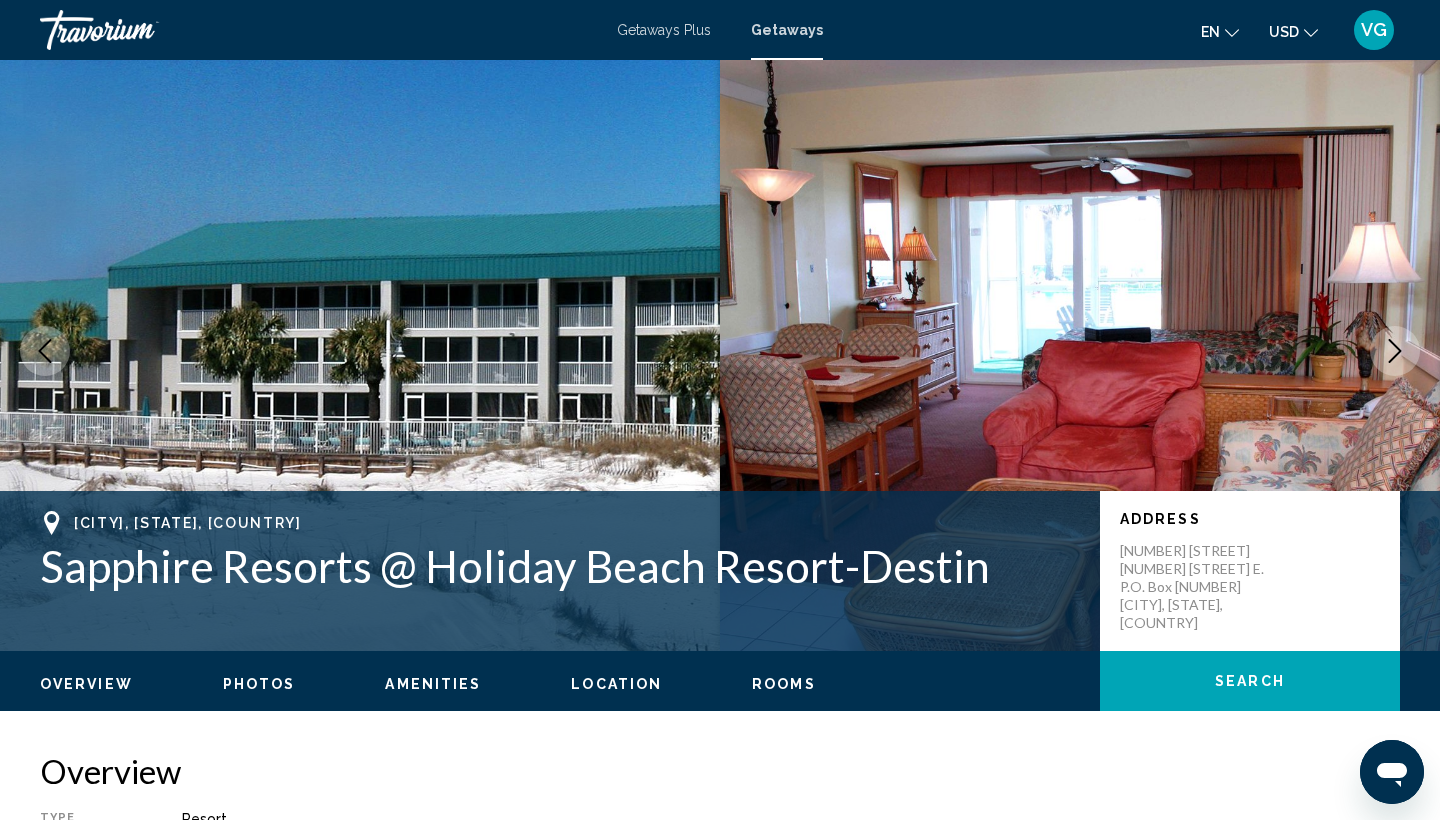 click 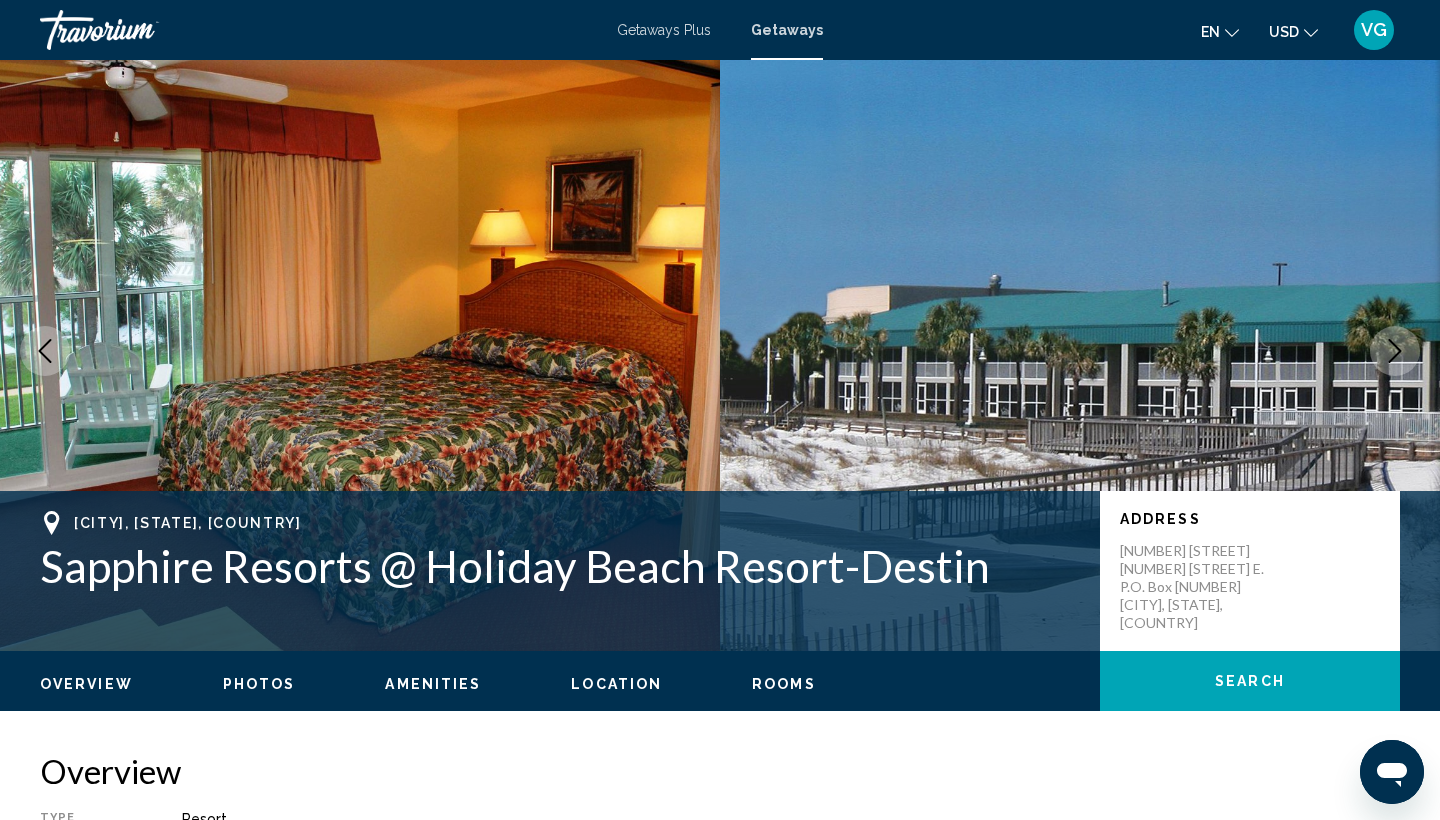 click 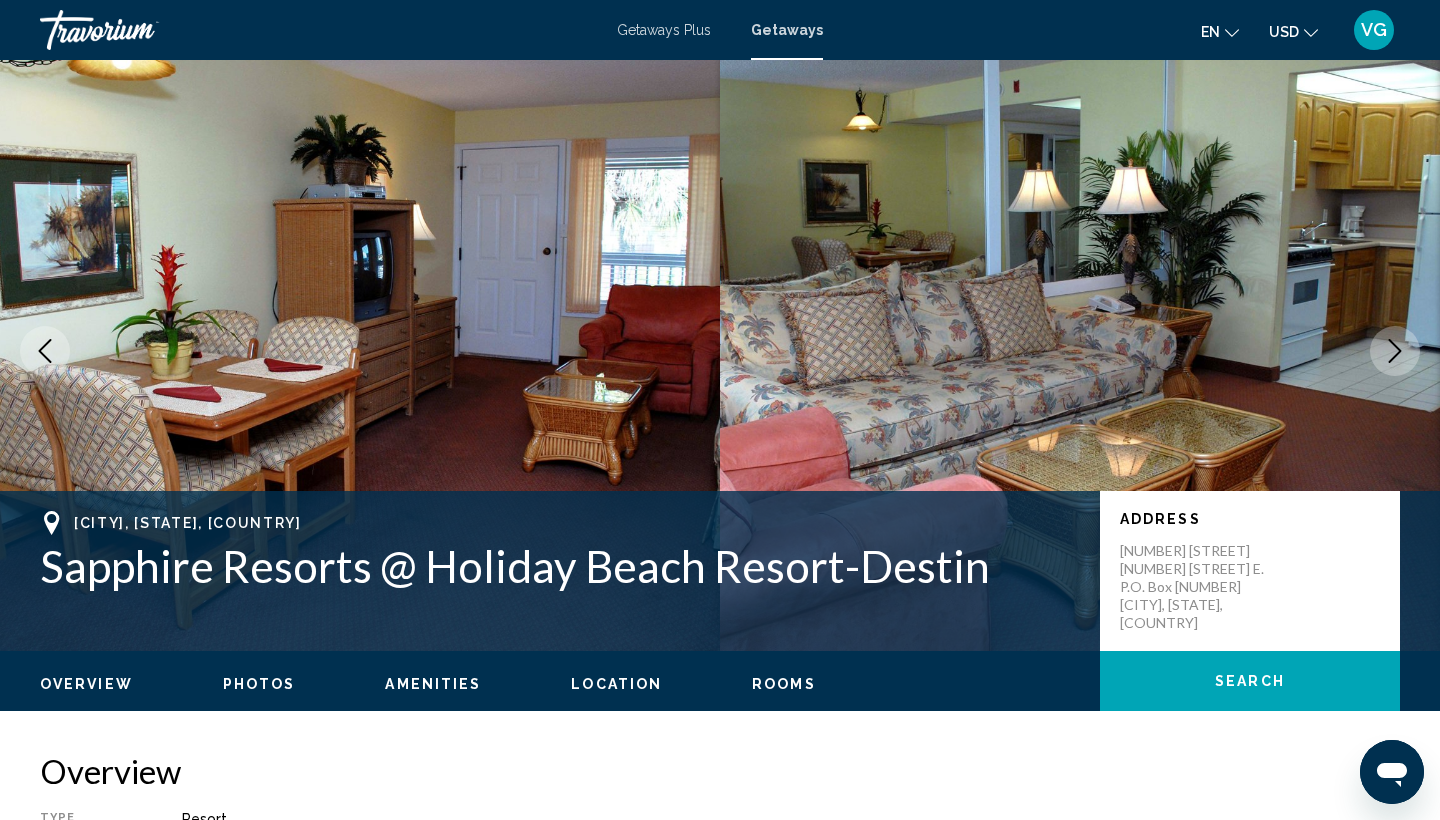 click 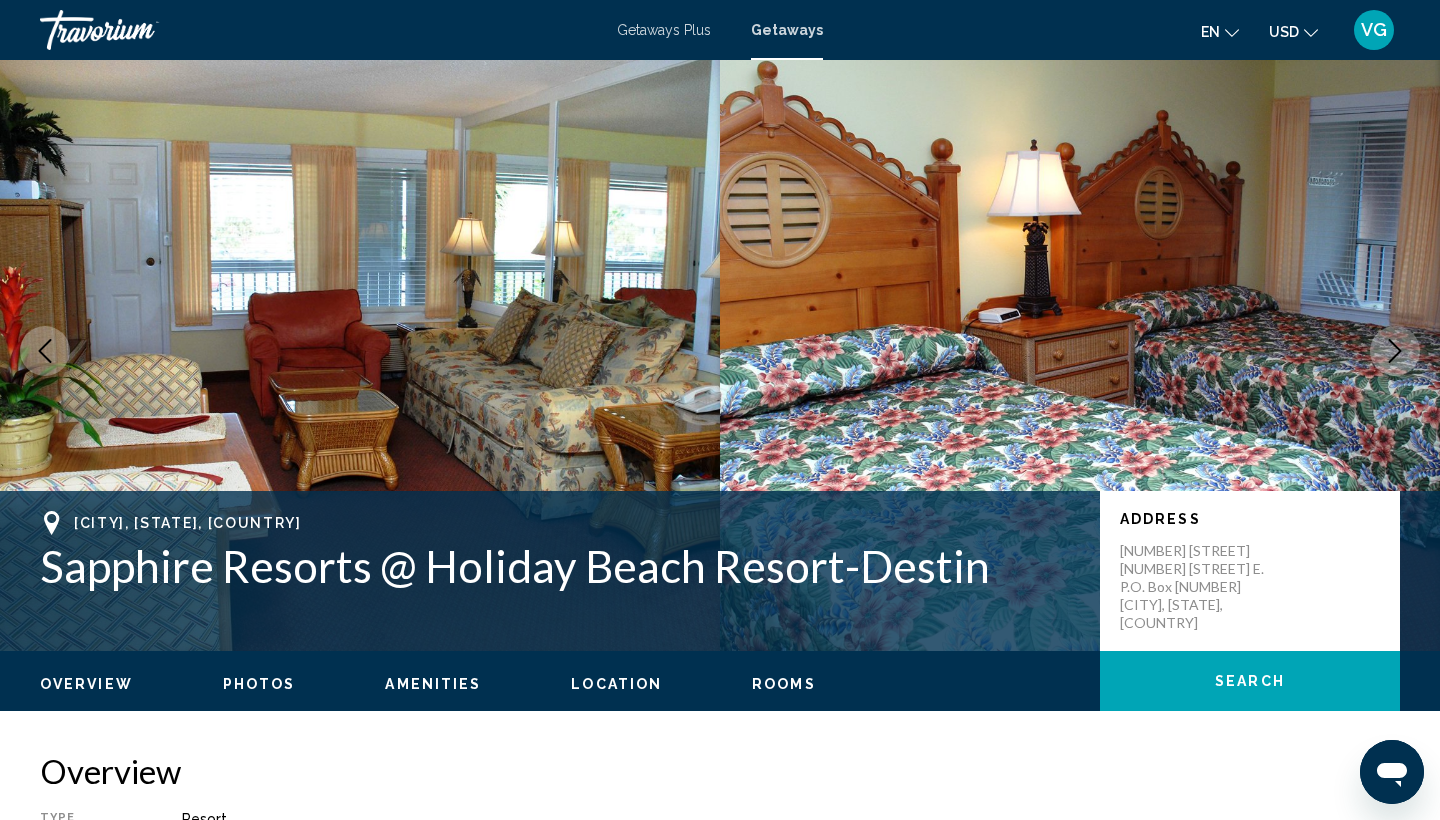 click 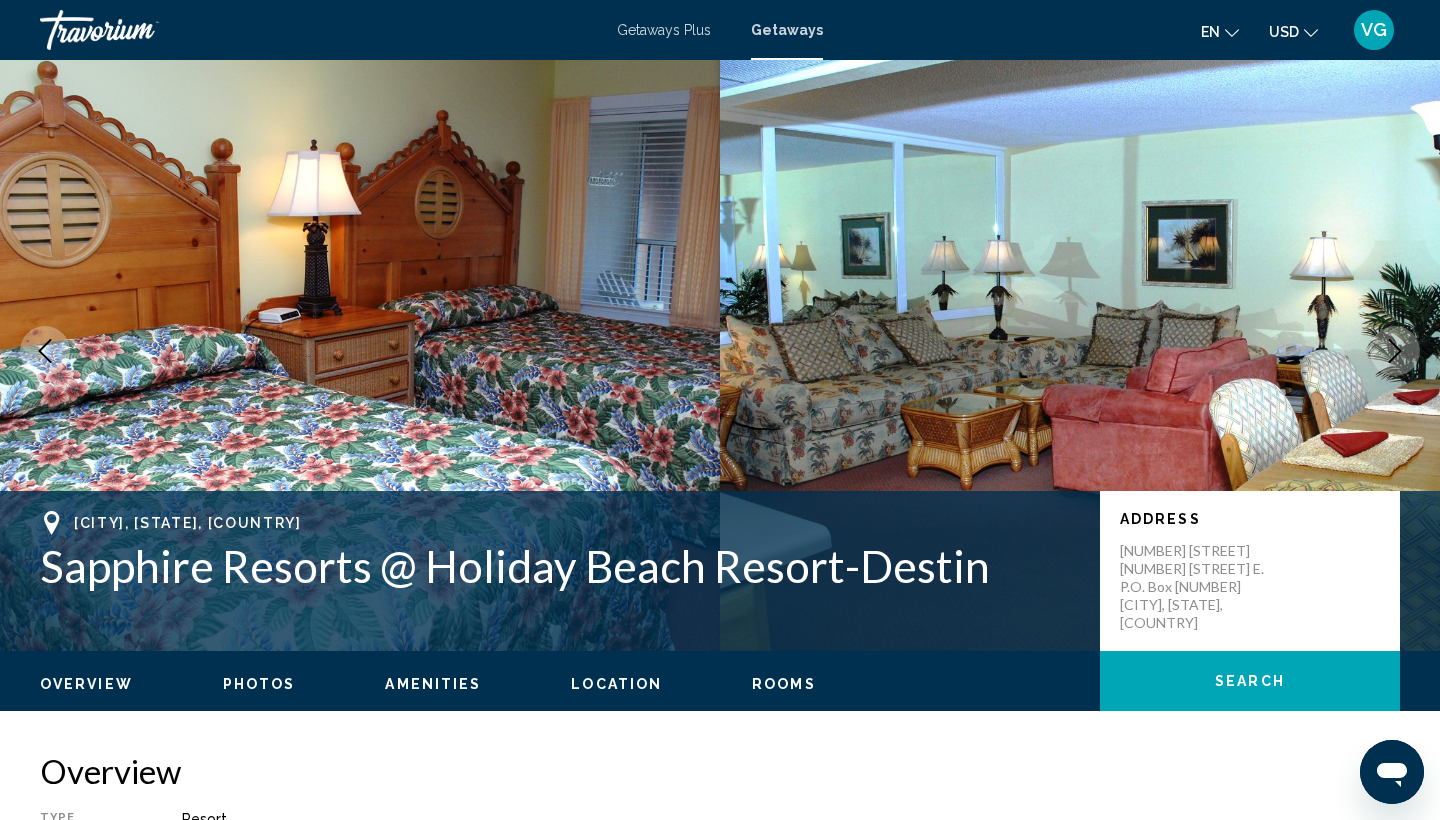 click 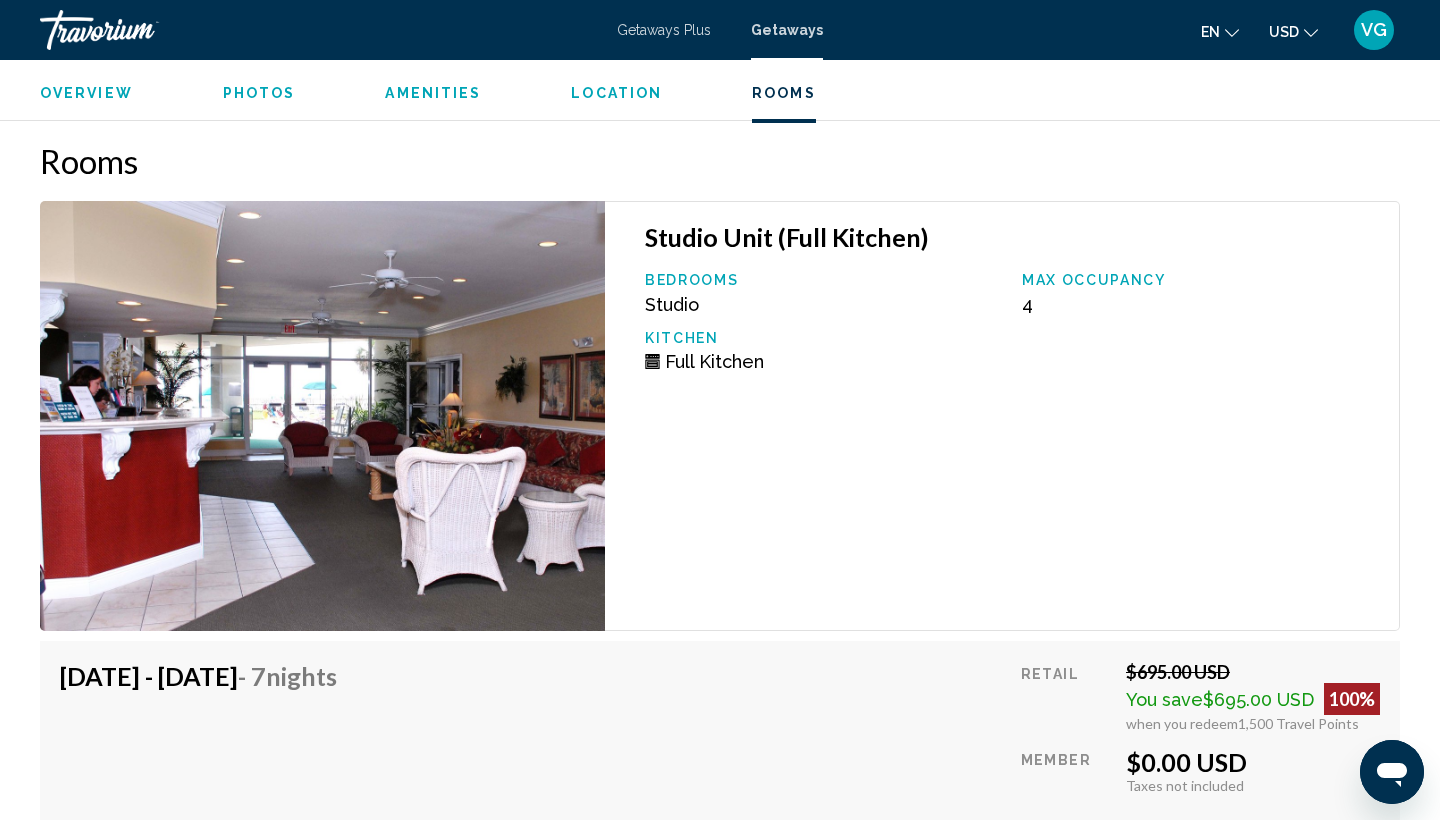 scroll, scrollTop: 3343, scrollLeft: 0, axis: vertical 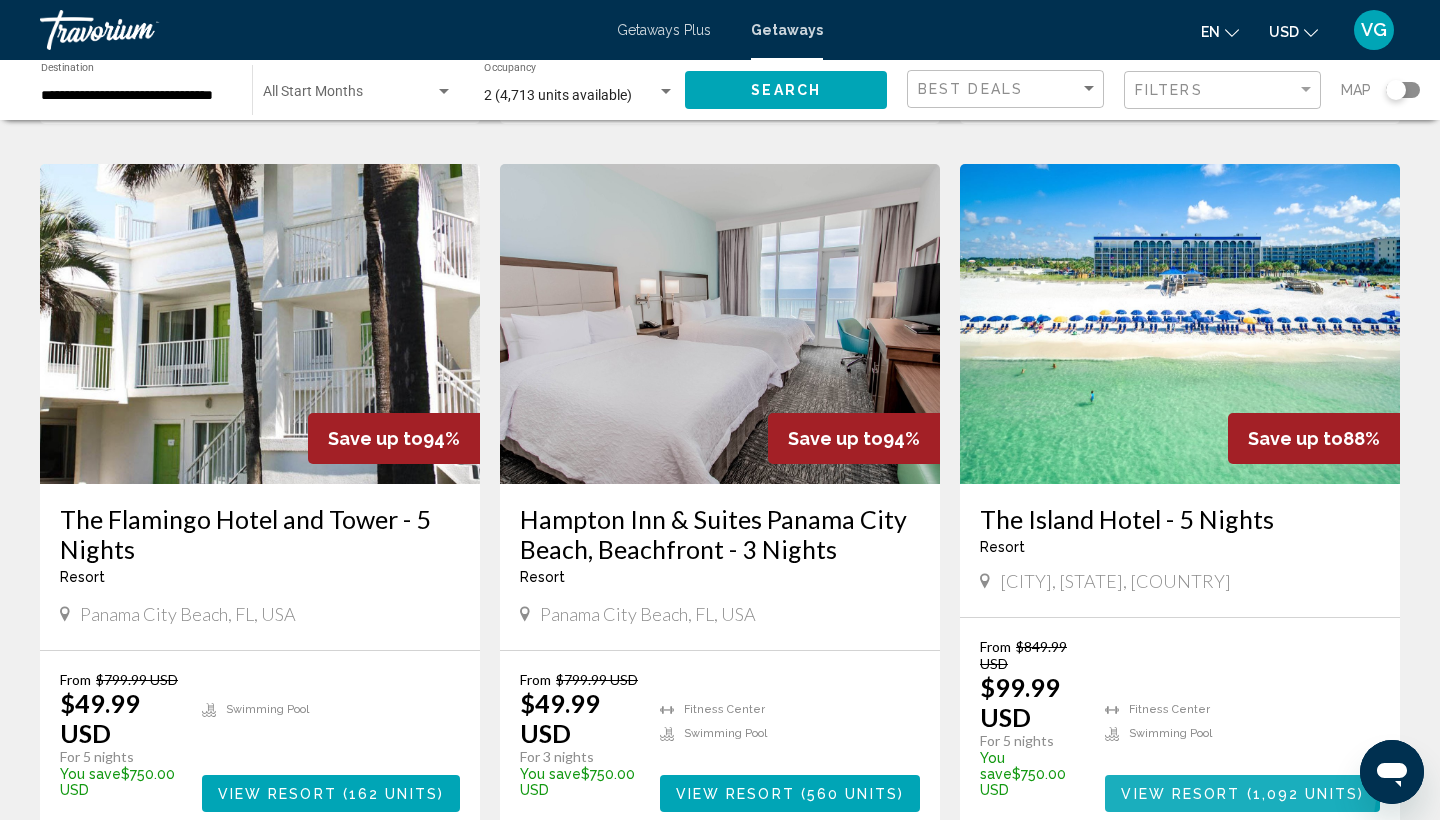click on "View Resort    ( 1,092 units )" at bounding box center (1242, 793) 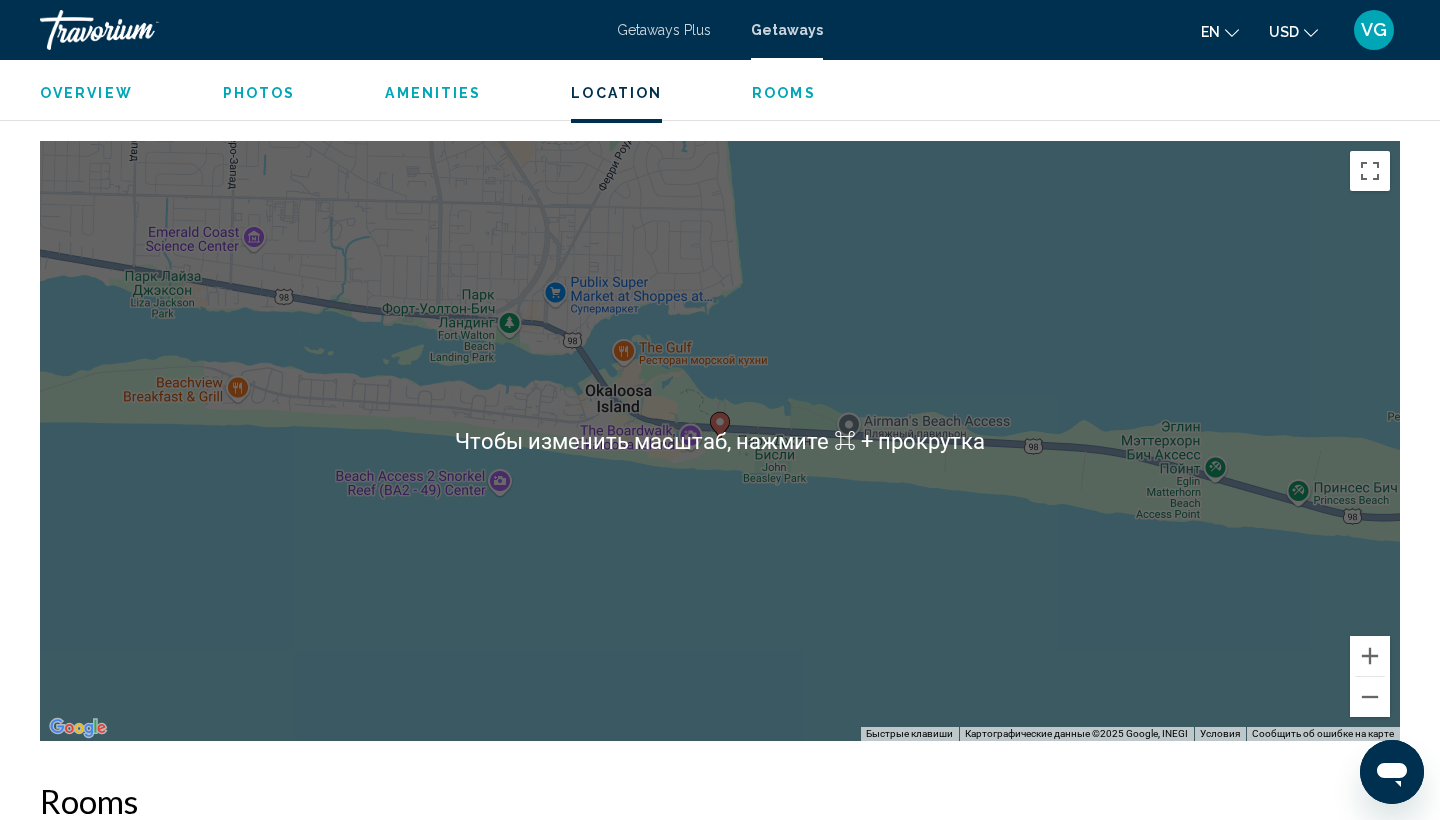 scroll, scrollTop: 2041, scrollLeft: 0, axis: vertical 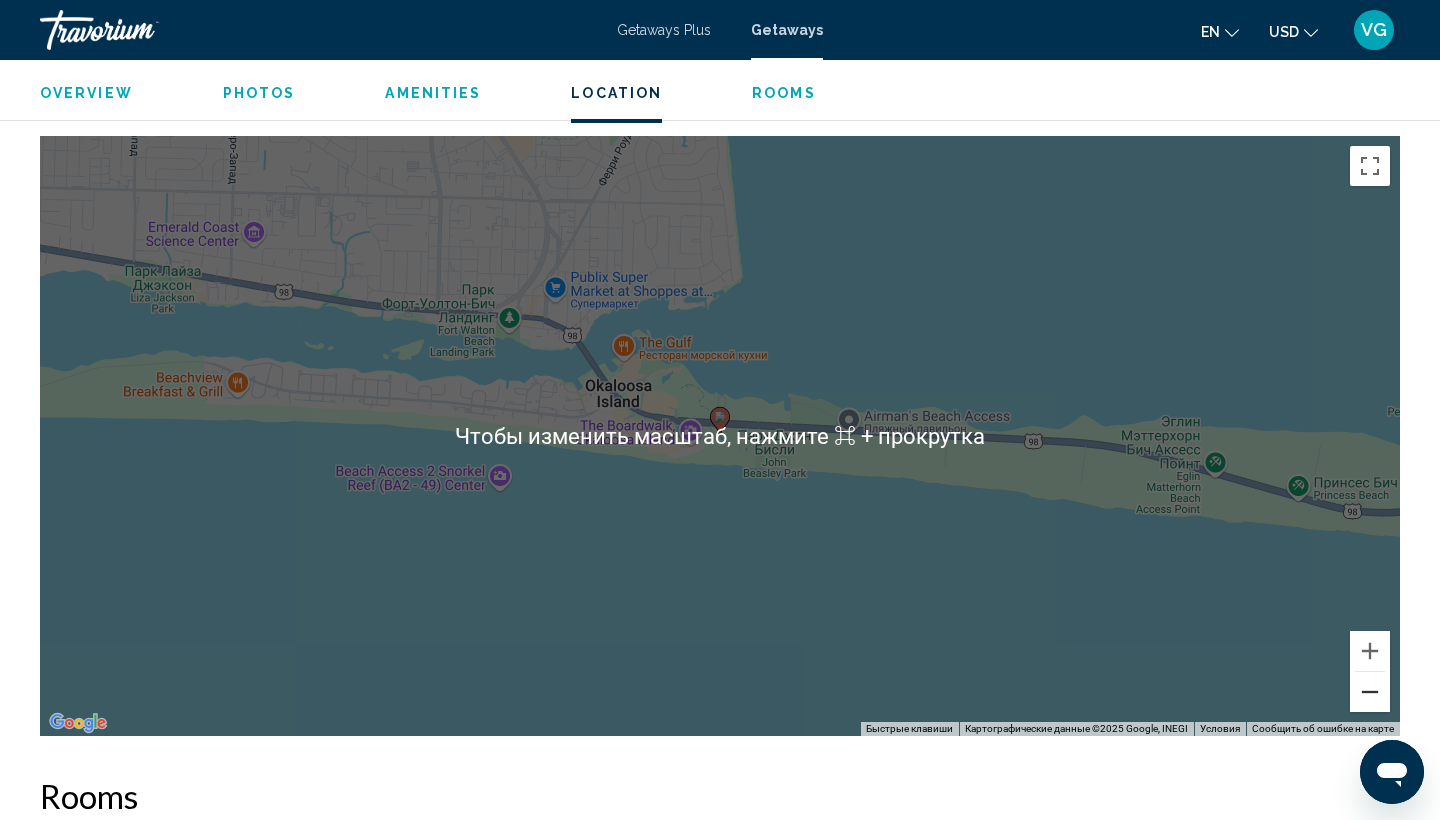 click at bounding box center (1370, 692) 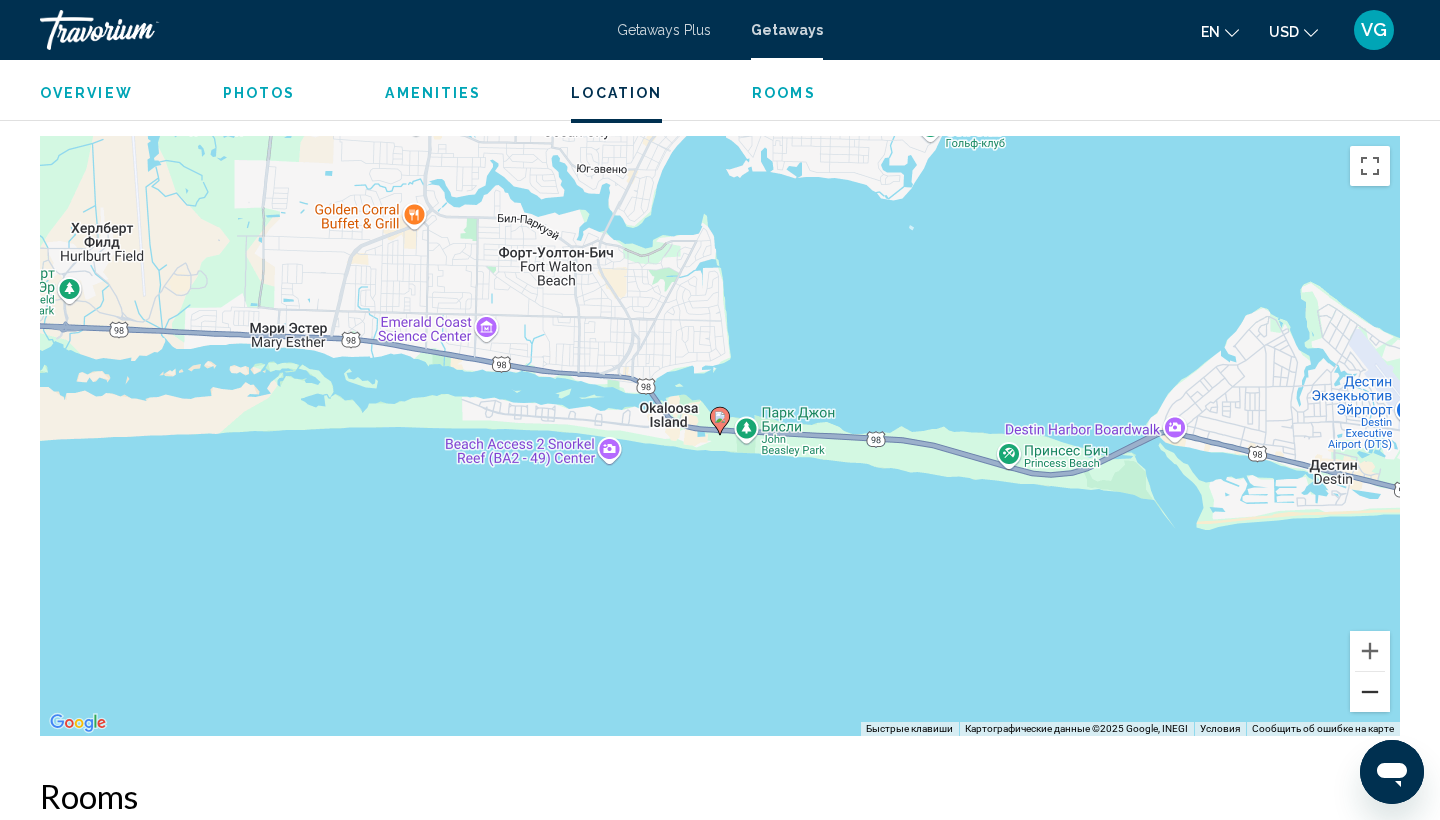 click at bounding box center [1370, 692] 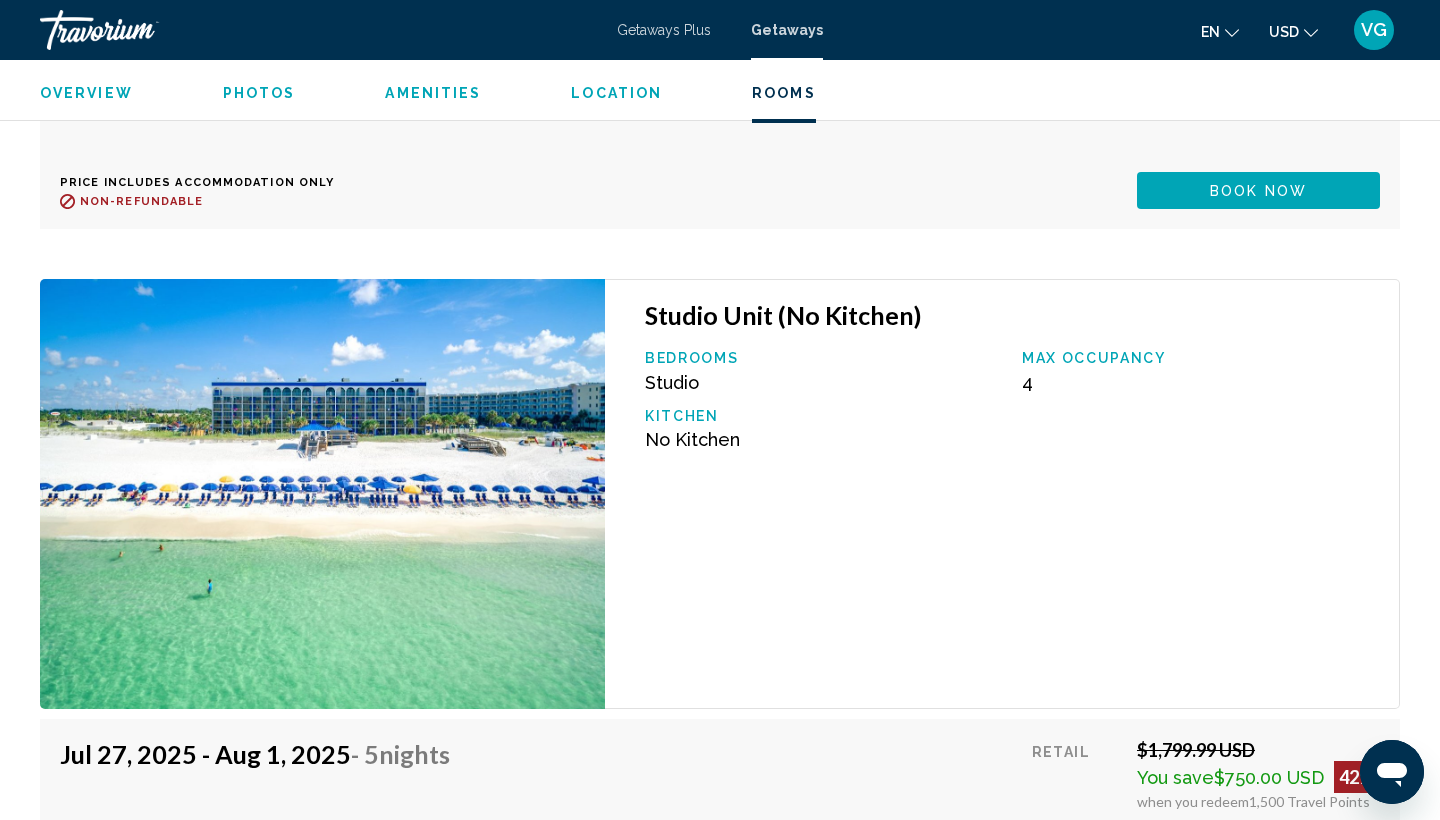 scroll, scrollTop: 44531, scrollLeft: 0, axis: vertical 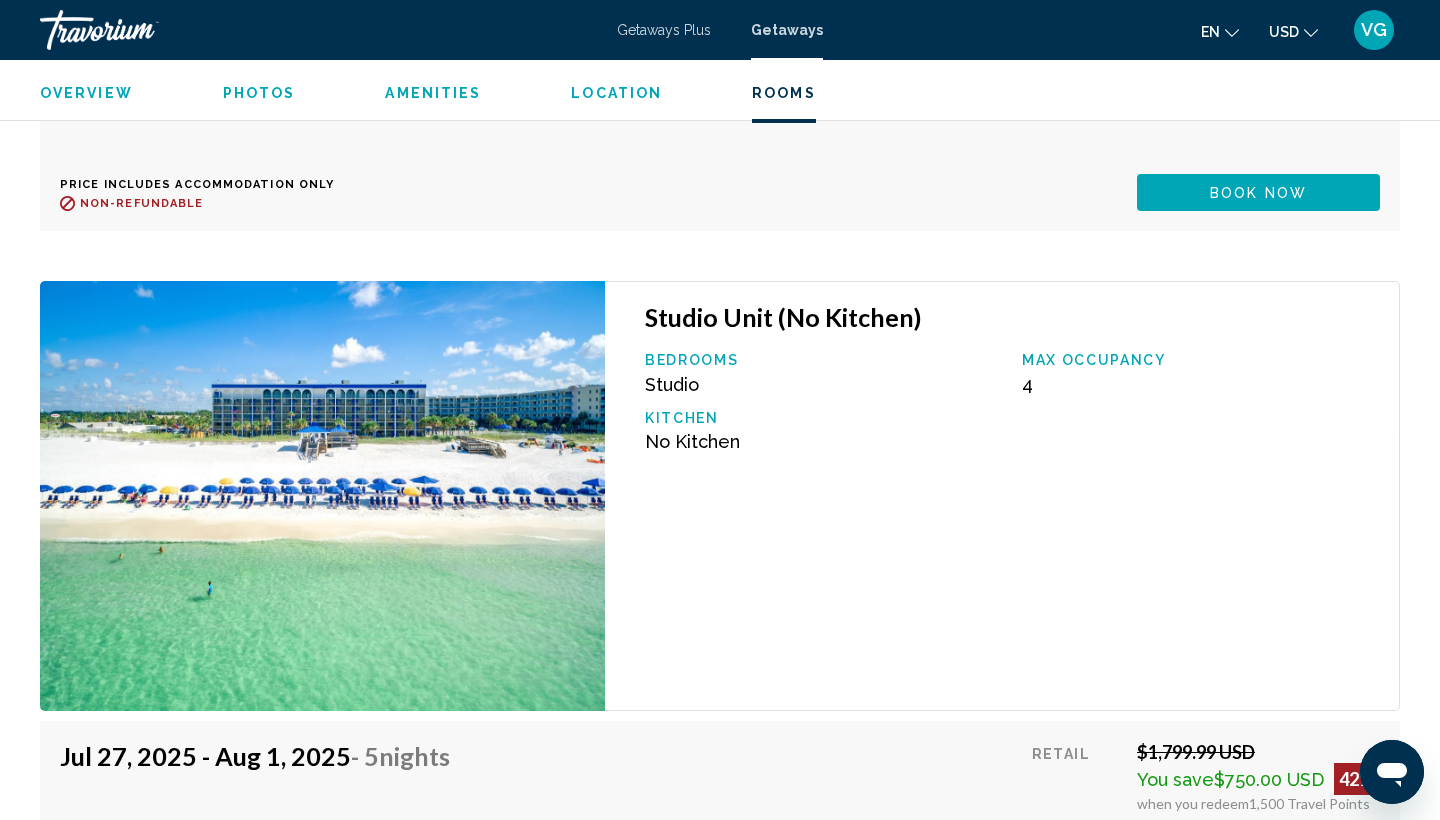 click on "Studio Unit (No Kitchen) Bedrooms Studio Max Occupancy 4 Kitchen No Kitchen" at bounding box center (1002, -41288) 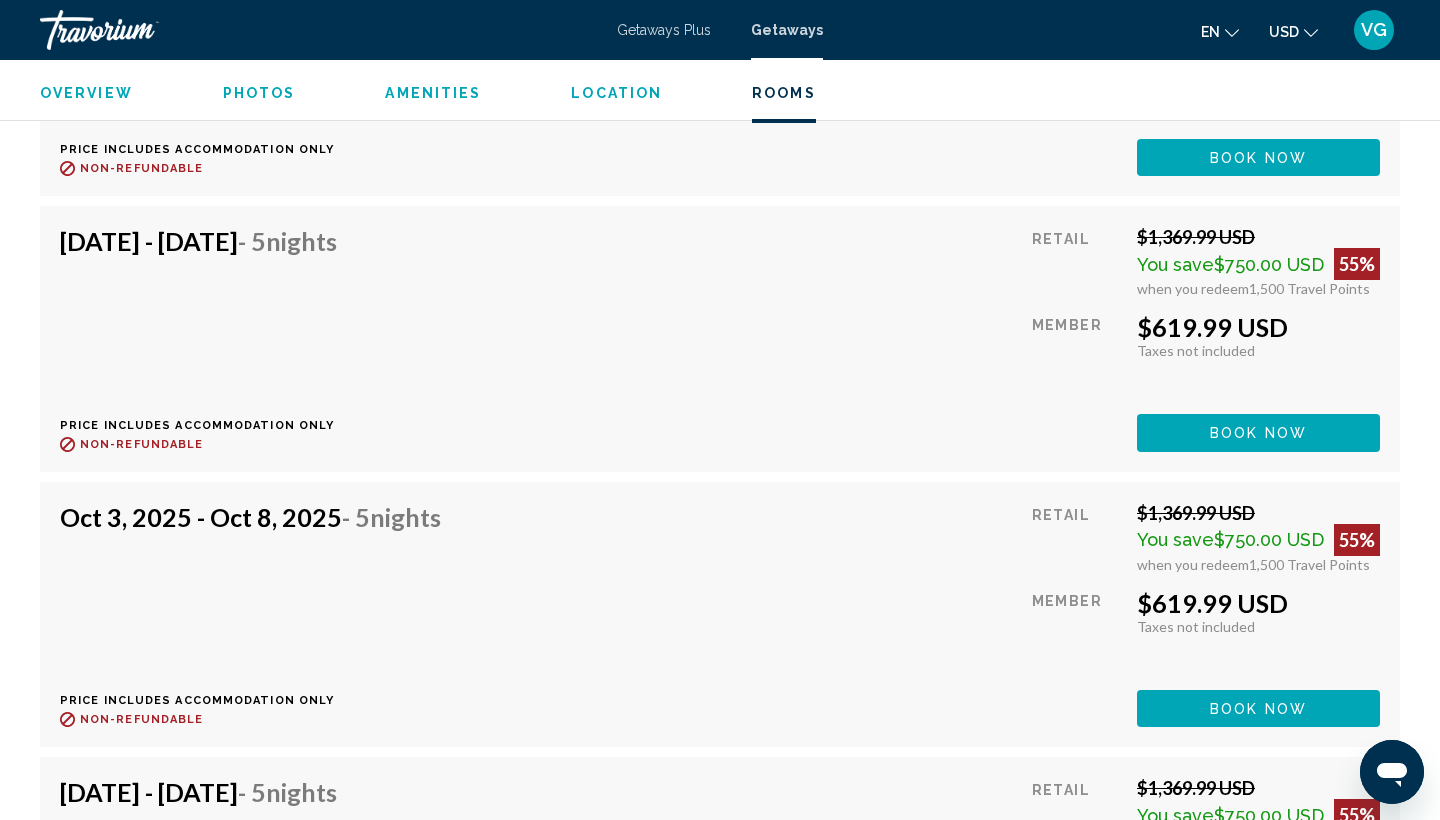 scroll, scrollTop: 63473, scrollLeft: 0, axis: vertical 